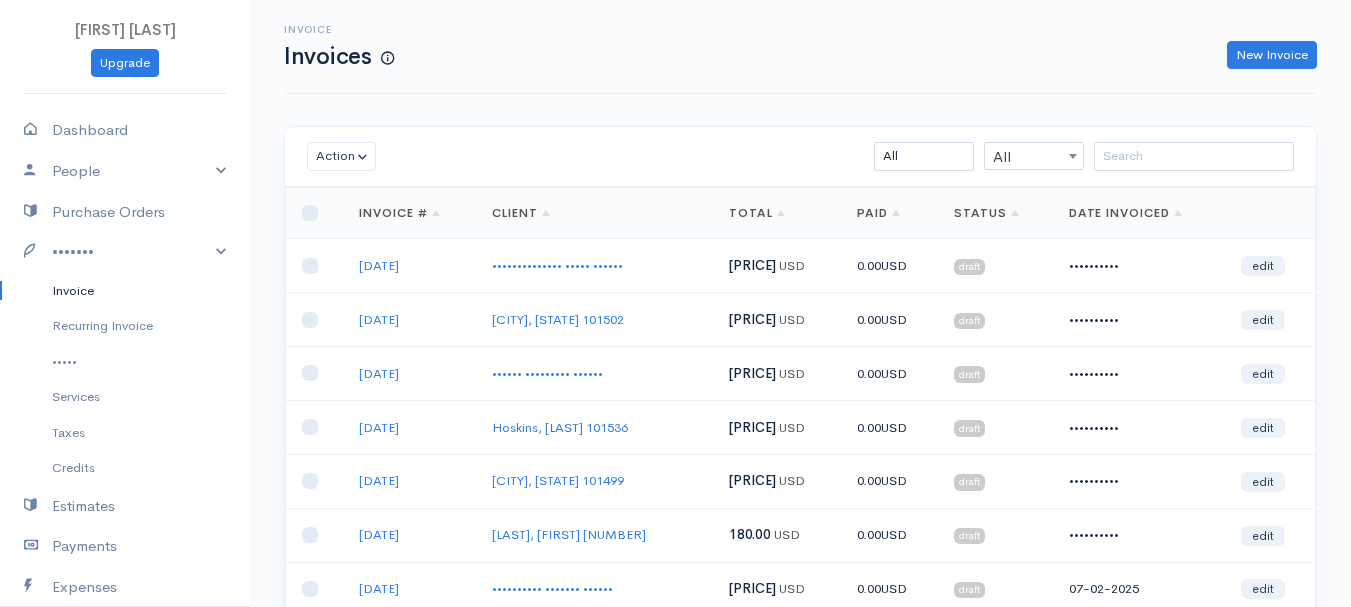 scroll, scrollTop: 0, scrollLeft: 0, axis: both 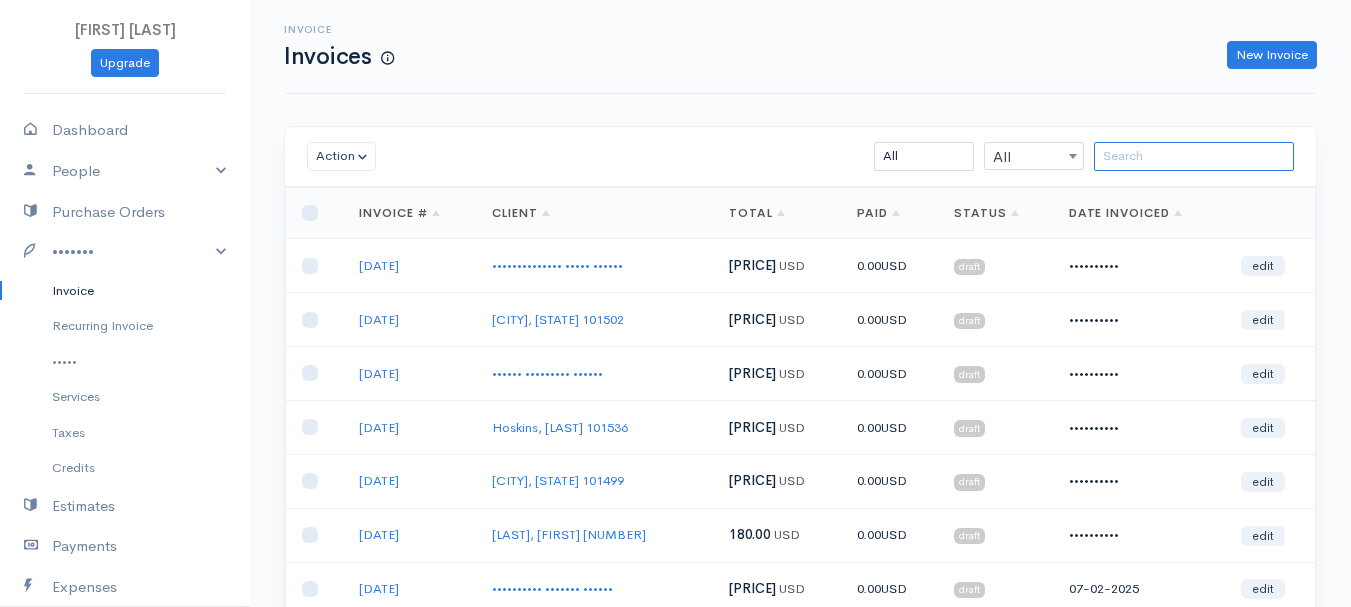 click at bounding box center (1194, 156) 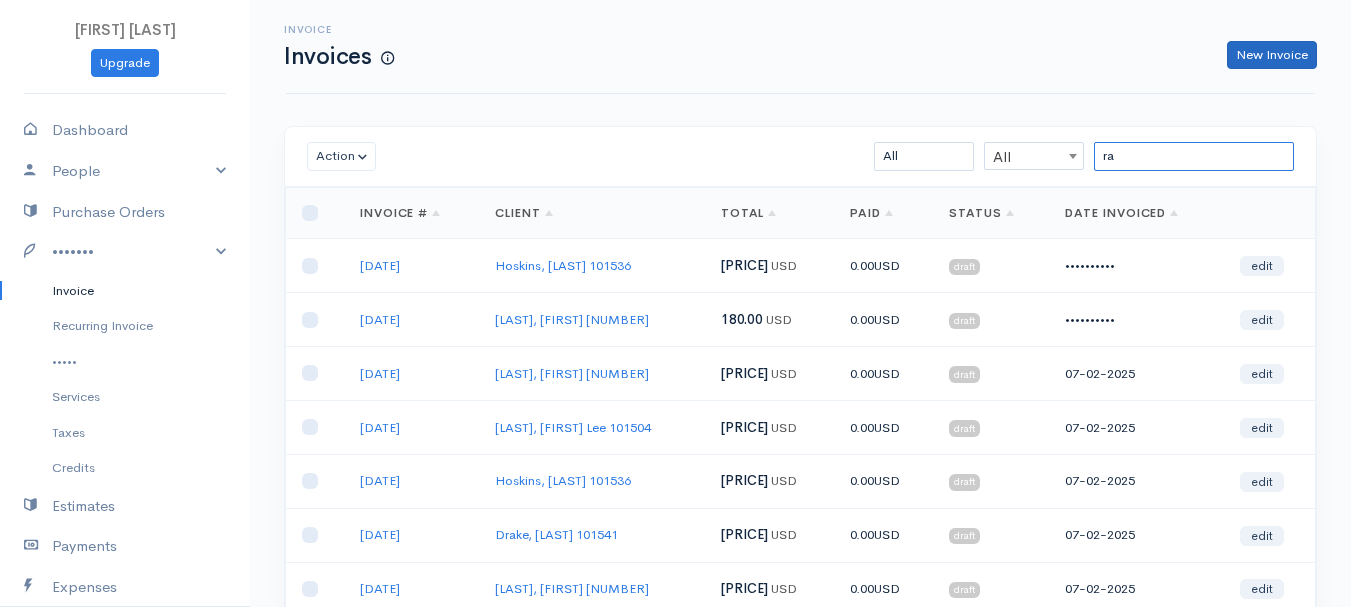 type on "ra" 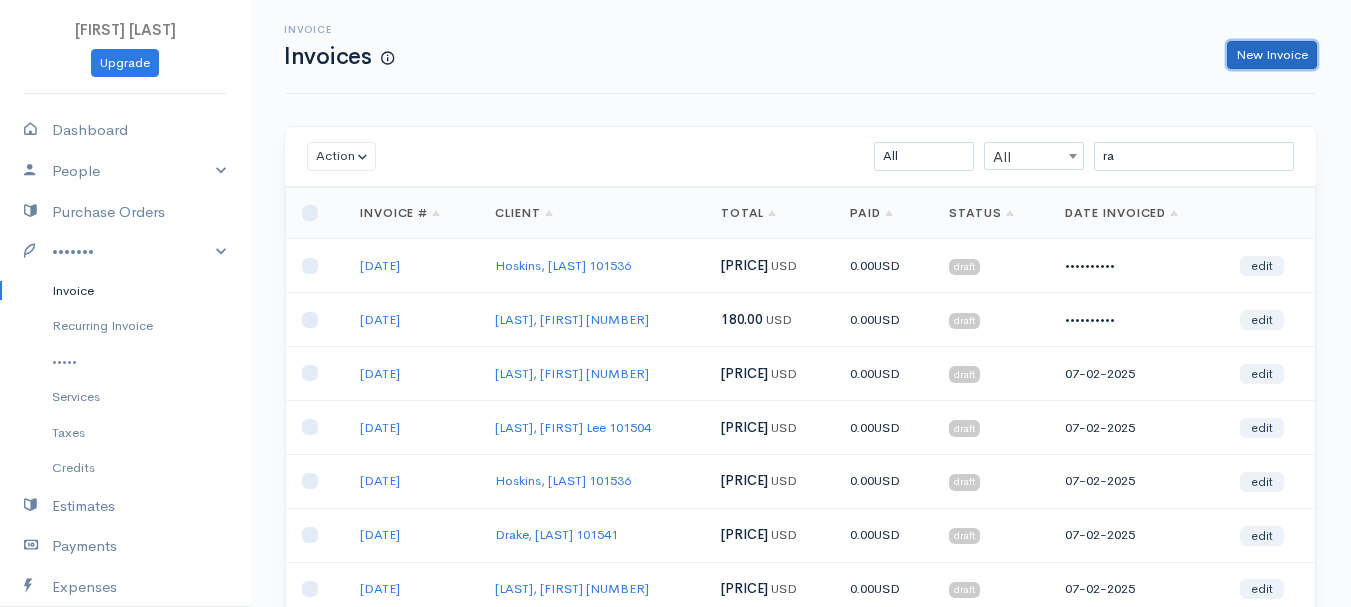click on "New Invoice" at bounding box center (1272, 55) 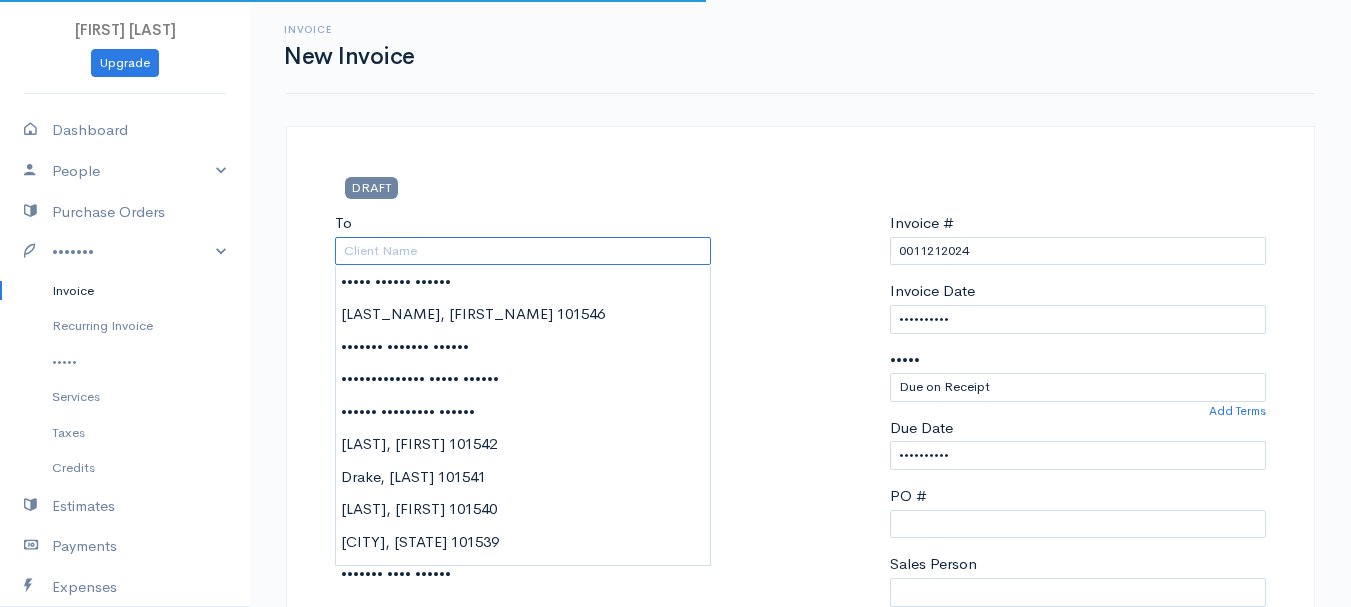 click on "To" at bounding box center [523, 251] 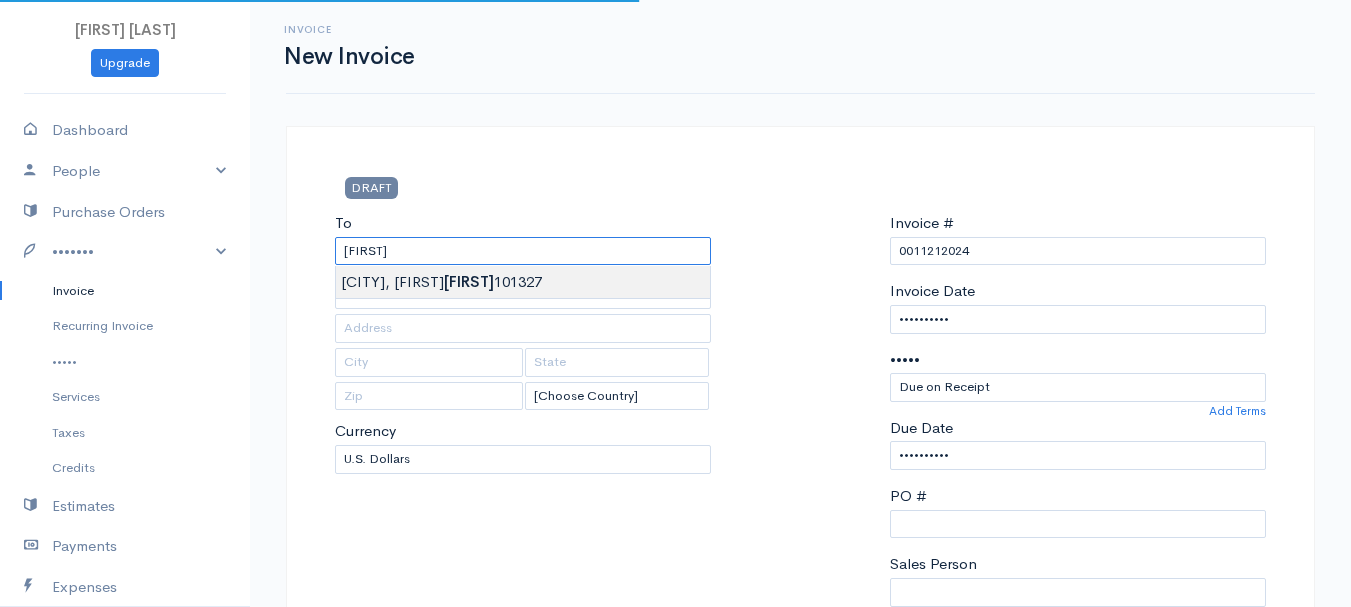 type on "[LAST], [FIRST] 101327" 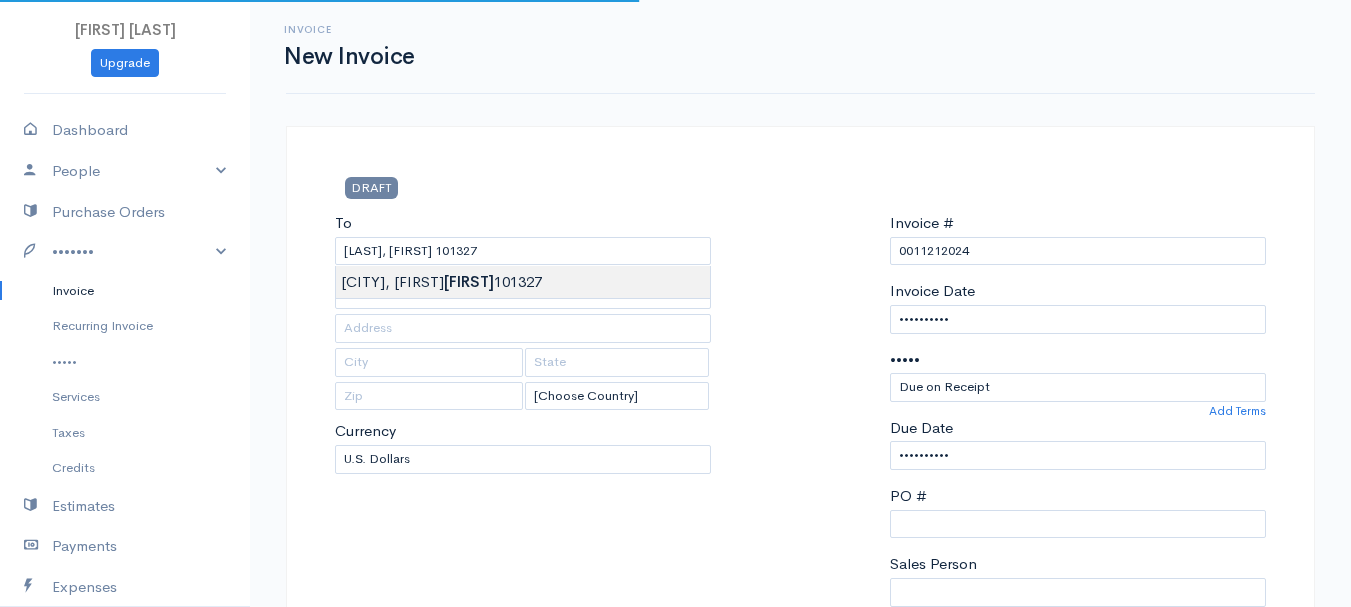 click on "•••• ••••••••••••••••
•••••••
•••••••••
••••••
•••••••
•••••••
••••• •••••
•••••••• ••••••
•••••••
•••••••
••••••••• •••••••
•••••
••••••••
•••••
•••••••
•••••••••
••••••••
••••••••
••••• ••••
••••••••
•••••••
••••••••
•• •••••••••••••
••••••
••••
•••••••••••••• ••••
•••••••
••• •••••••
••••• •• ••••••••• ••••••          •••••• ••••••• •••••••• •••••• •••••• •••••• •••••• ••••••• ••••••••••• ••••••• ••••••• •••••••• ••••• ••••••• •••••••• •••••• •••••••••• ••••••••• •••••" at bounding box center (675, 864) 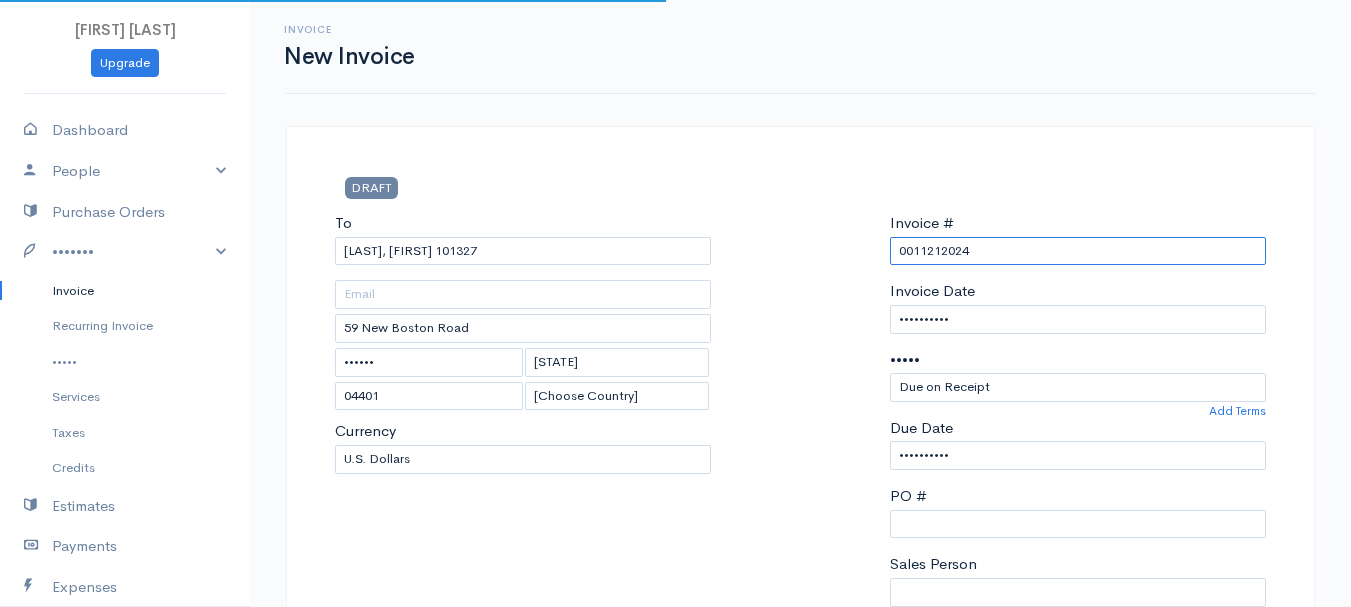 click on "0011212024" at bounding box center (1078, 251) 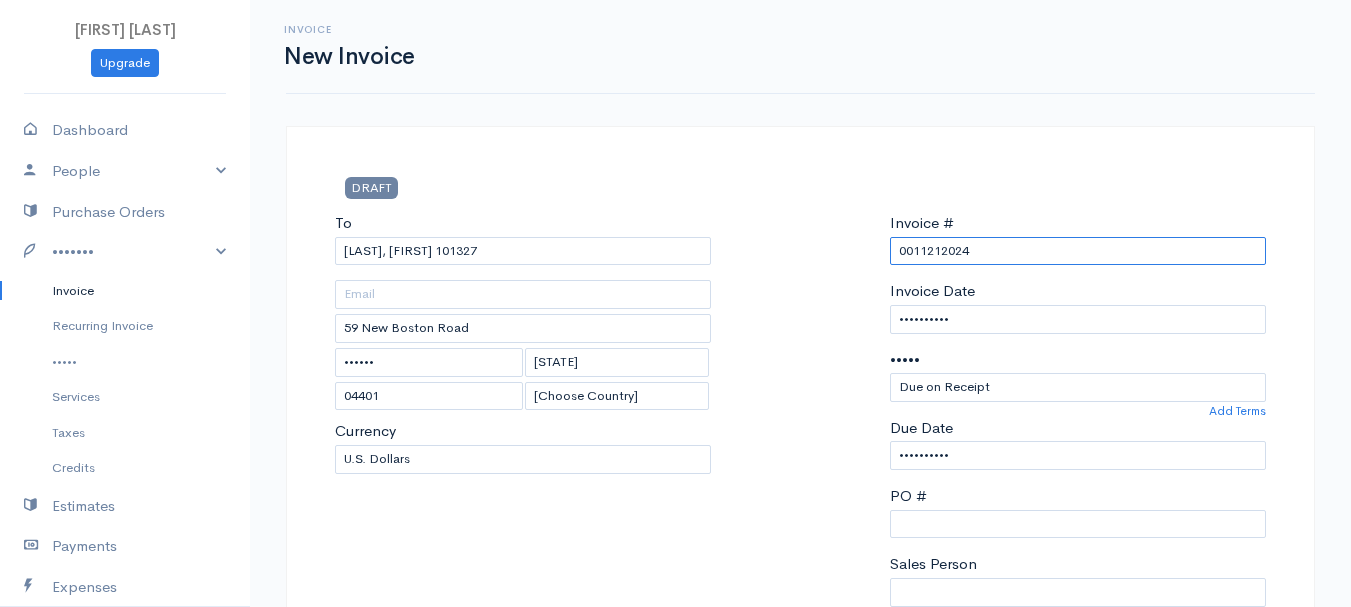 paste on "[DATE]" 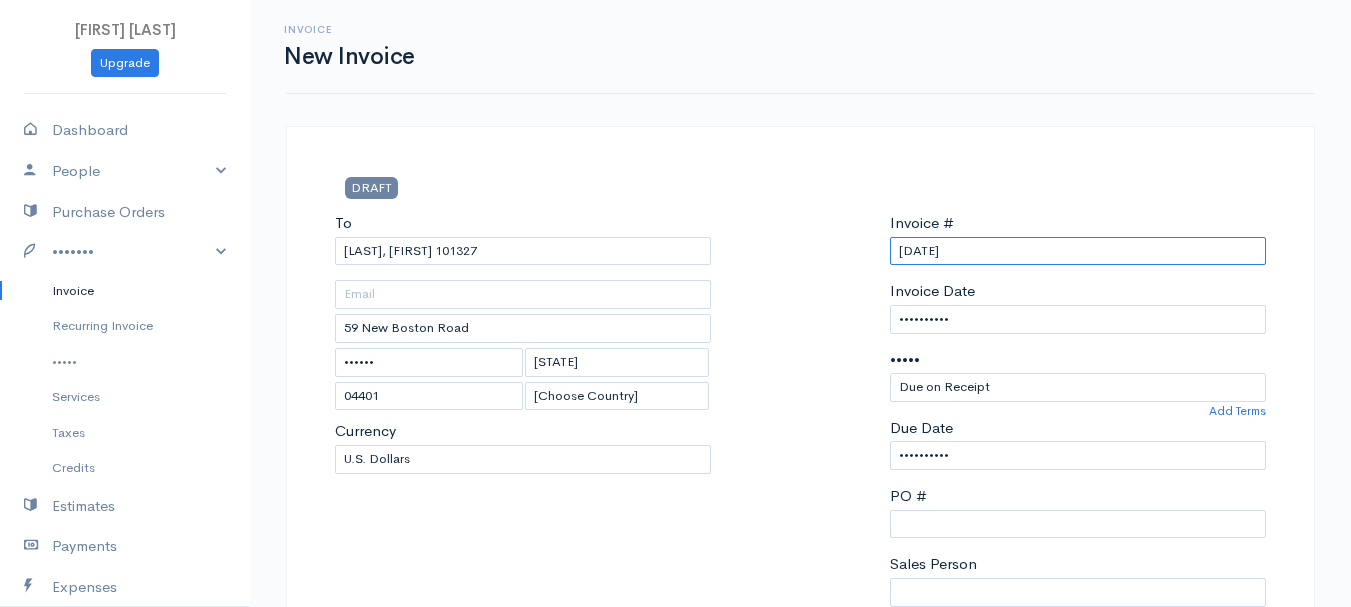 scroll, scrollTop: 400, scrollLeft: 0, axis: vertical 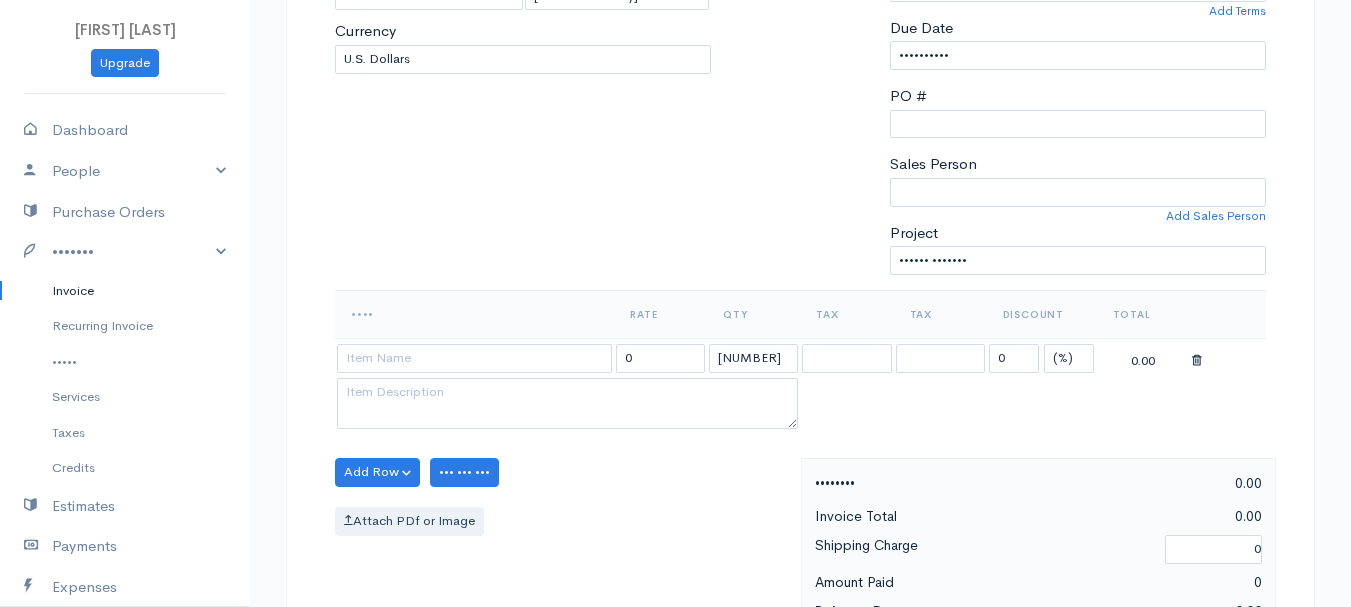 type on "[DATE]" 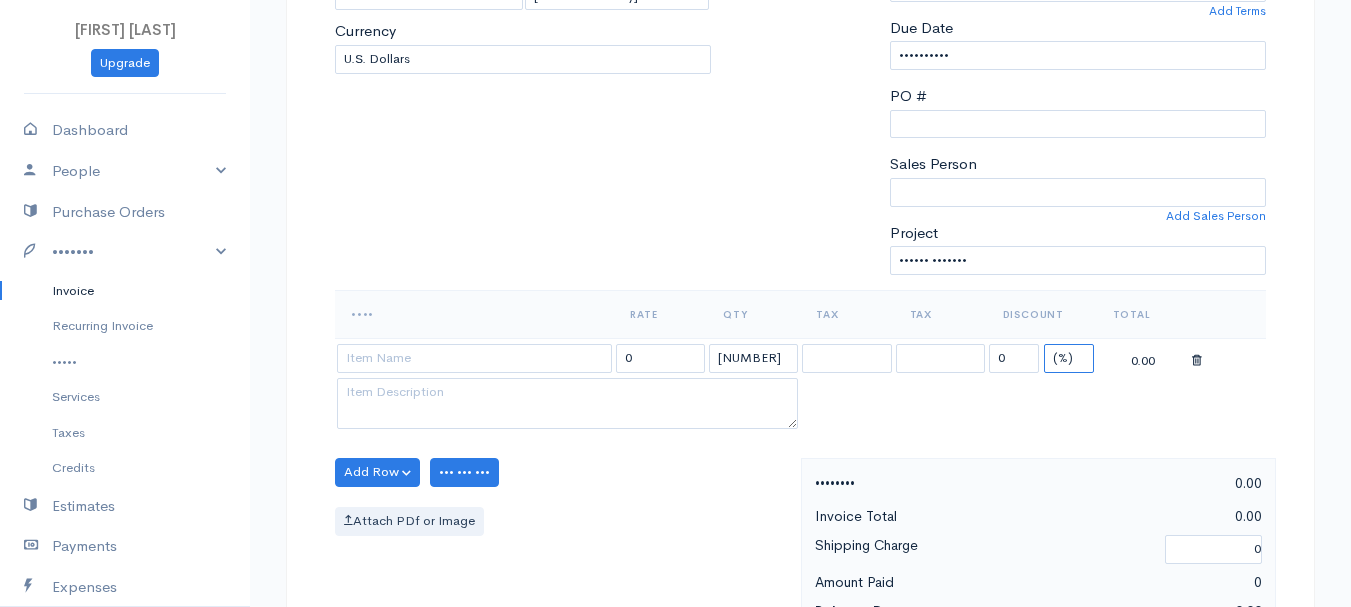 click on "(%) Flat" at bounding box center (1069, 358) 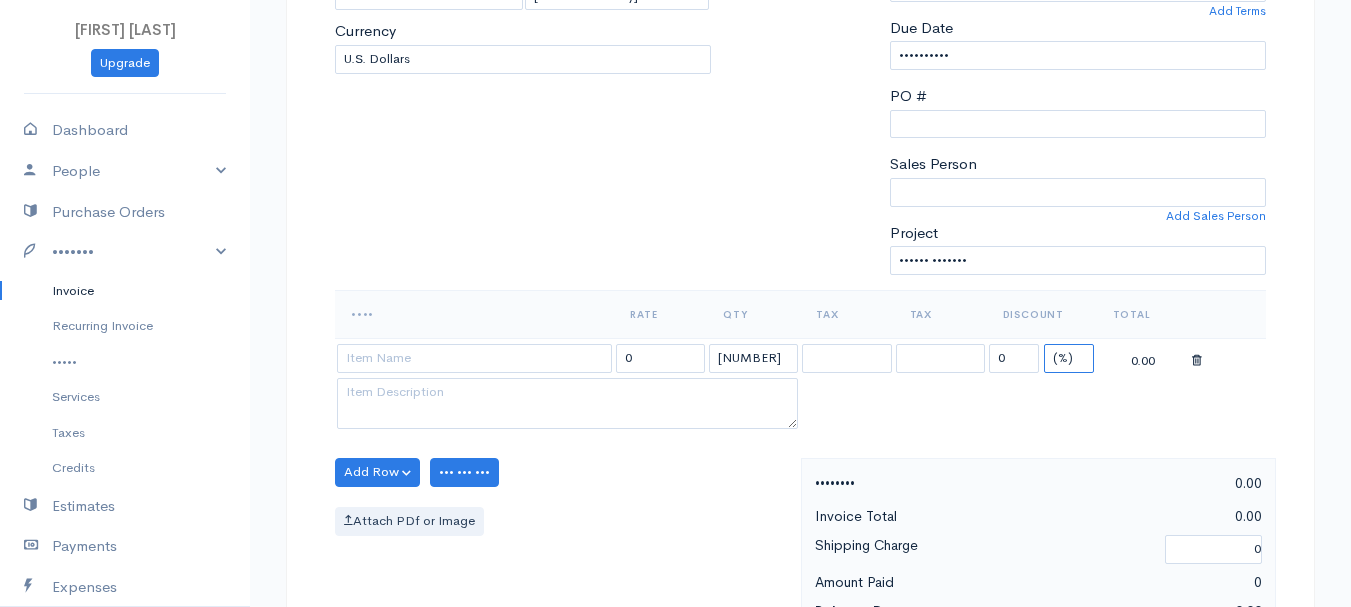 click on "(%) Flat" at bounding box center (1069, 358) 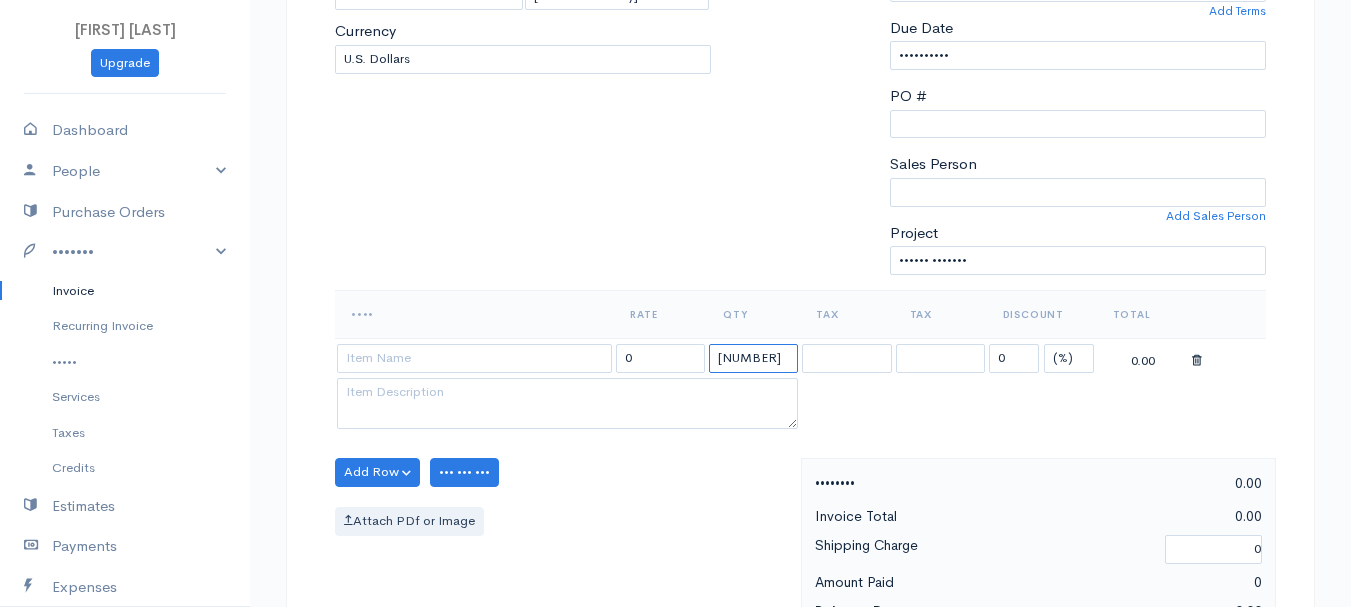 click on "[NUMBER]" at bounding box center (753, 358) 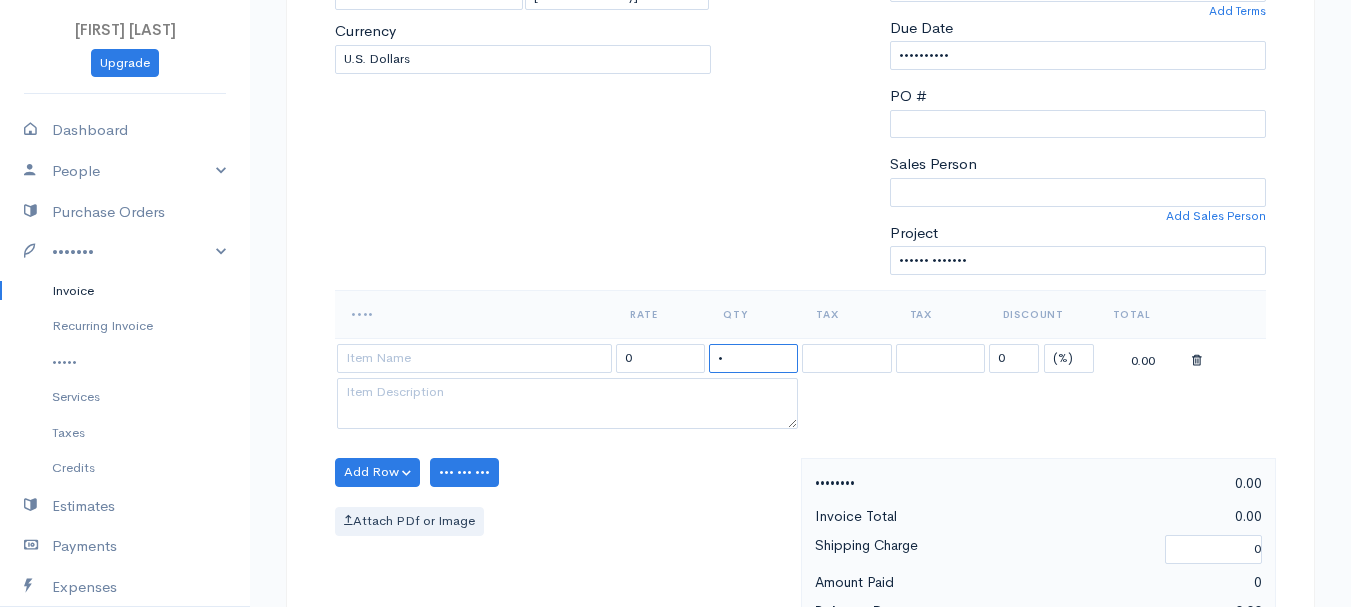 type on "•" 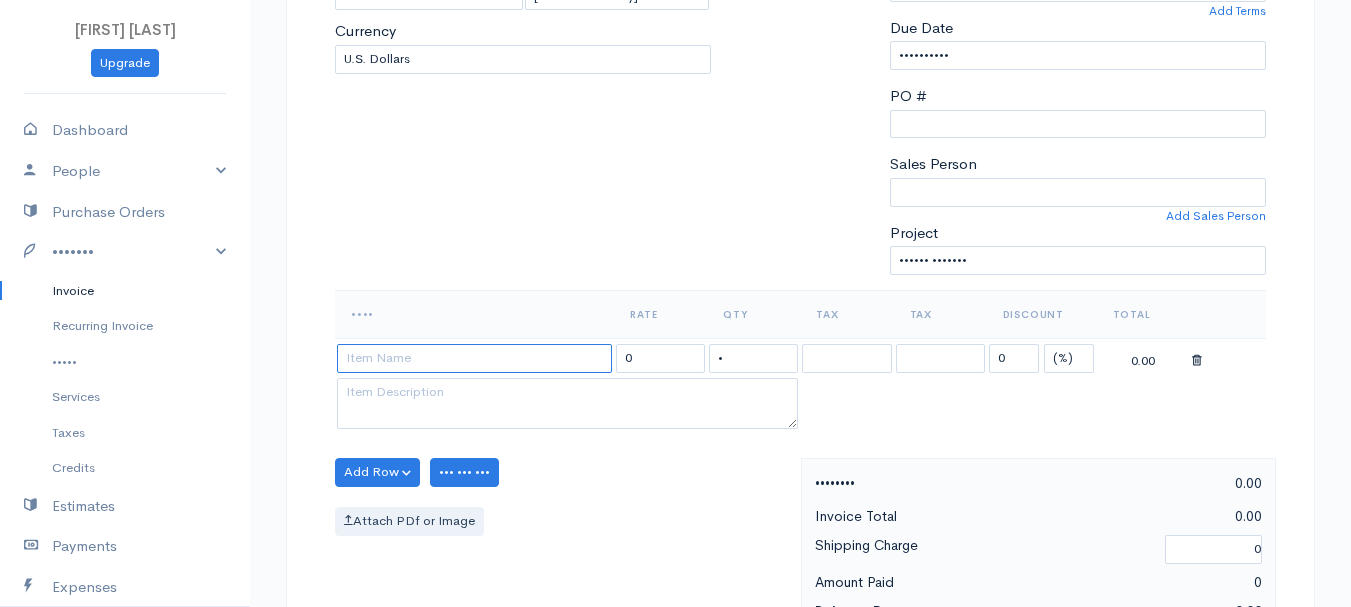 click at bounding box center (474, 358) 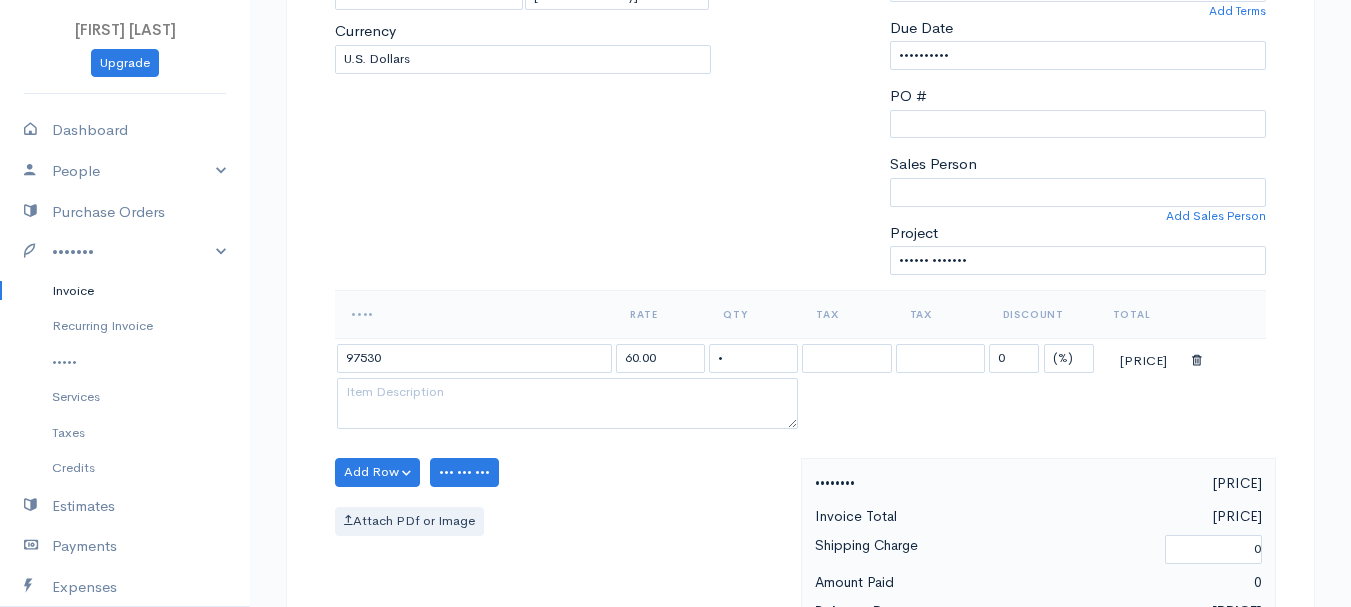 click on "DRAFT To Rancourt, Andrew 101327 59 New Boston Road Hermon Maine 04401 [Choose Country] United States Canada United Kingdom Afghanistan Albania Algeria American Samoa Andorra Chad" at bounding box center [675, 464] 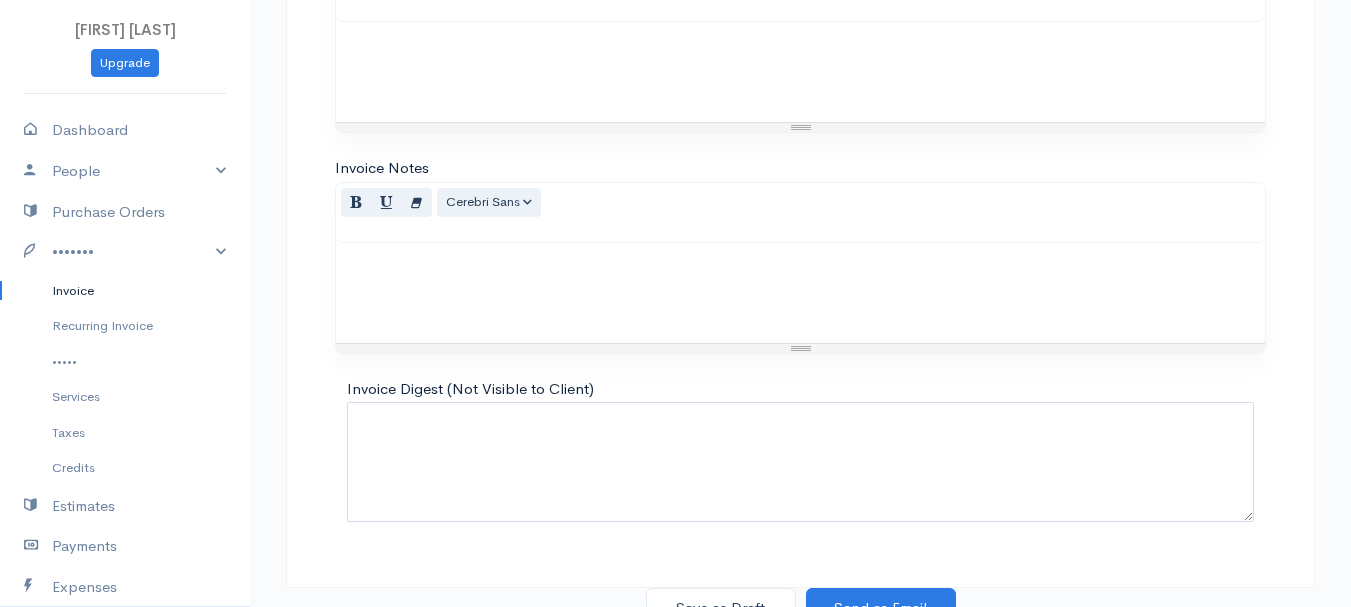 scroll, scrollTop: 1122, scrollLeft: 0, axis: vertical 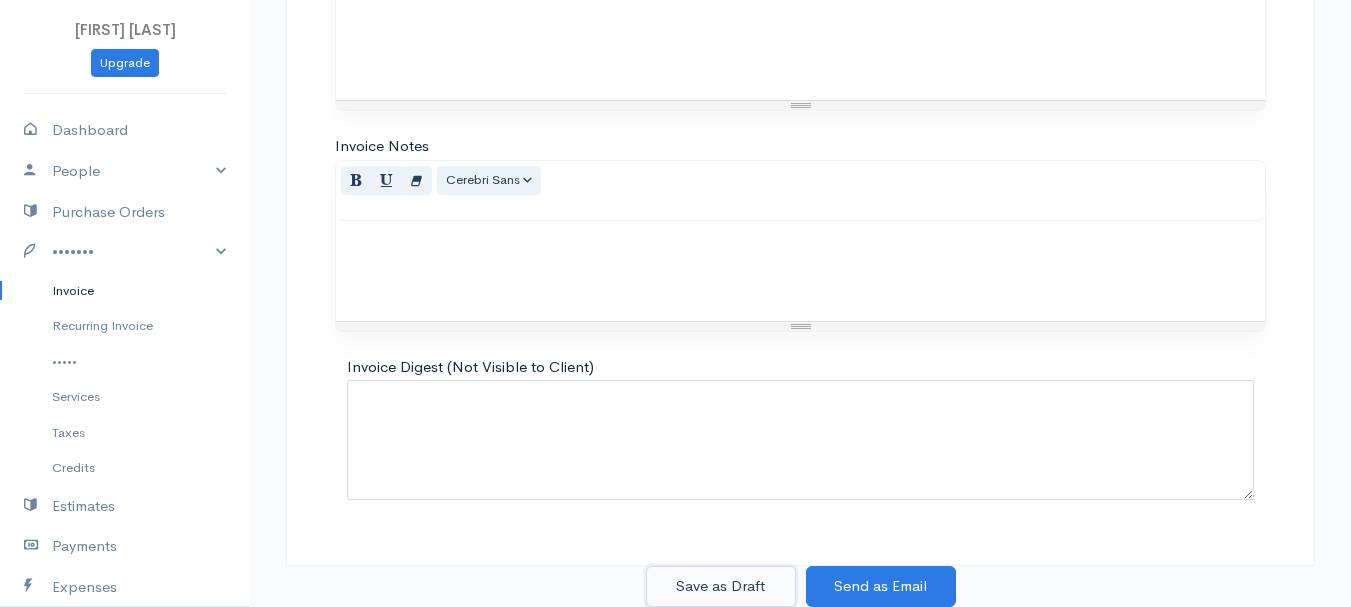 click on "Save as Draft" at bounding box center [721, 586] 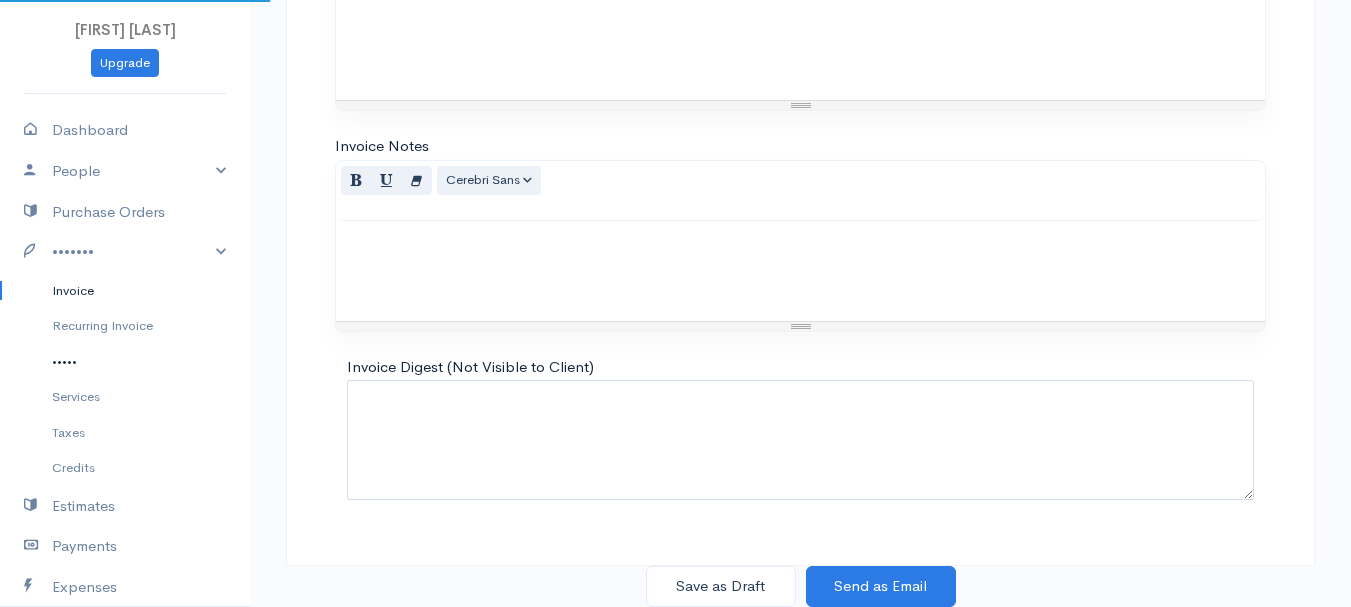scroll, scrollTop: 0, scrollLeft: 0, axis: both 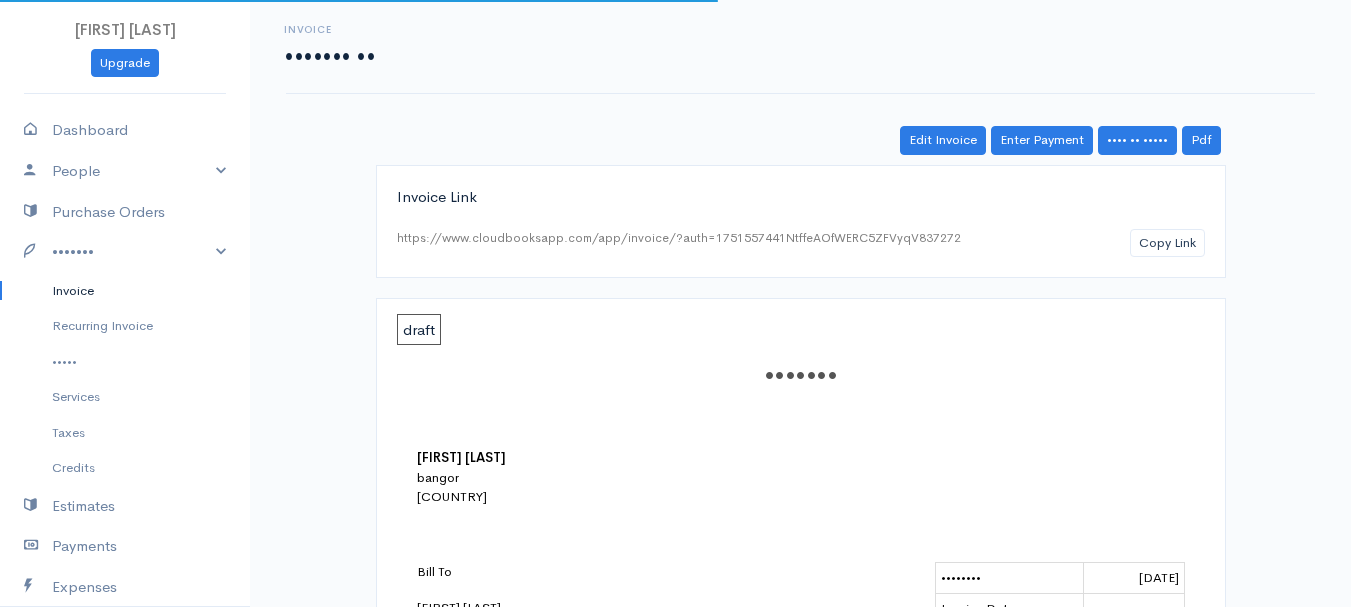 click on "Invoice" at bounding box center [125, 291] 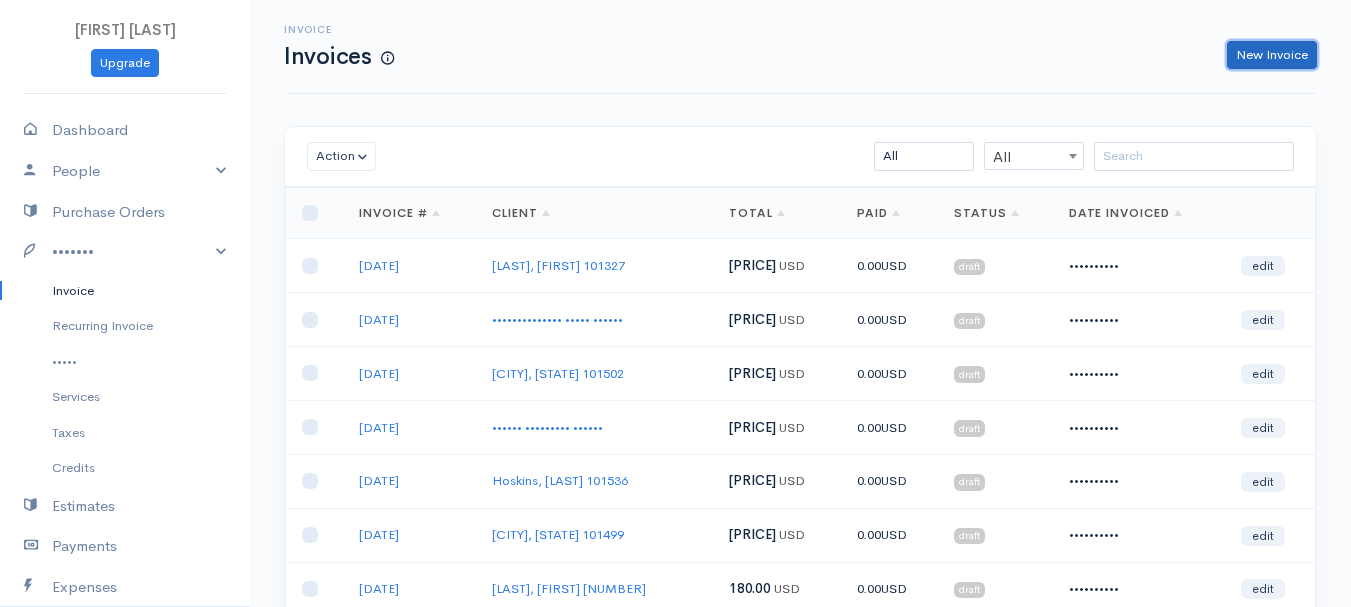 click on "New Invoice" at bounding box center (1272, 55) 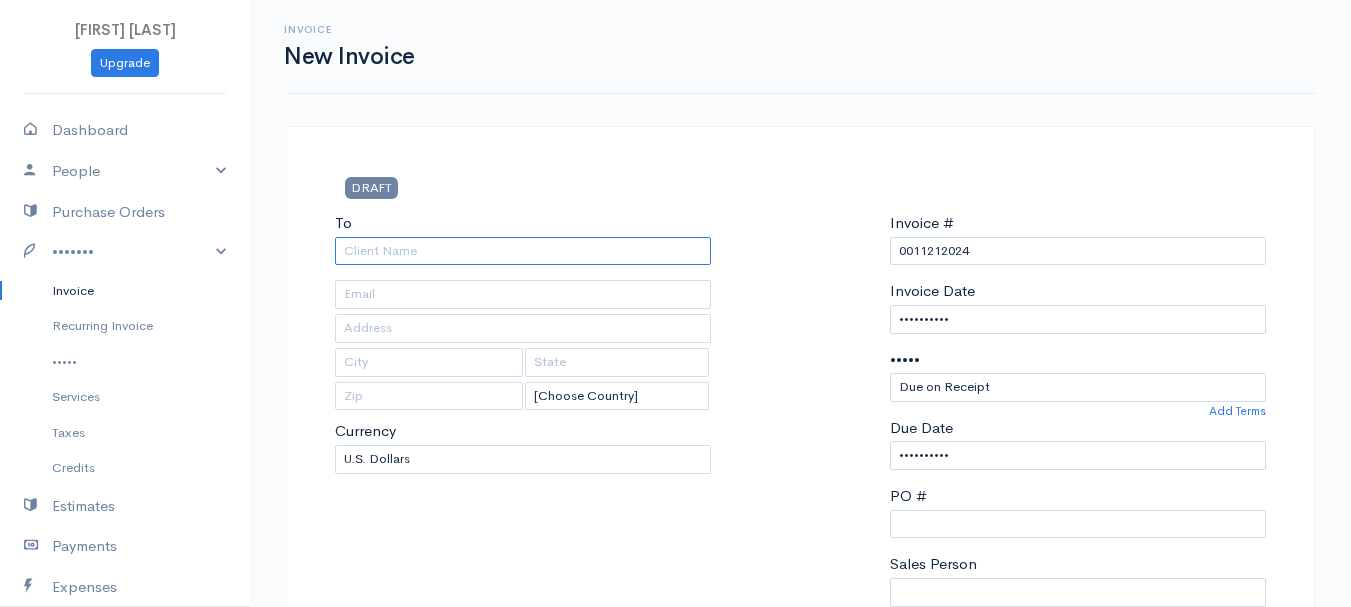 click on "To" at bounding box center [523, 251] 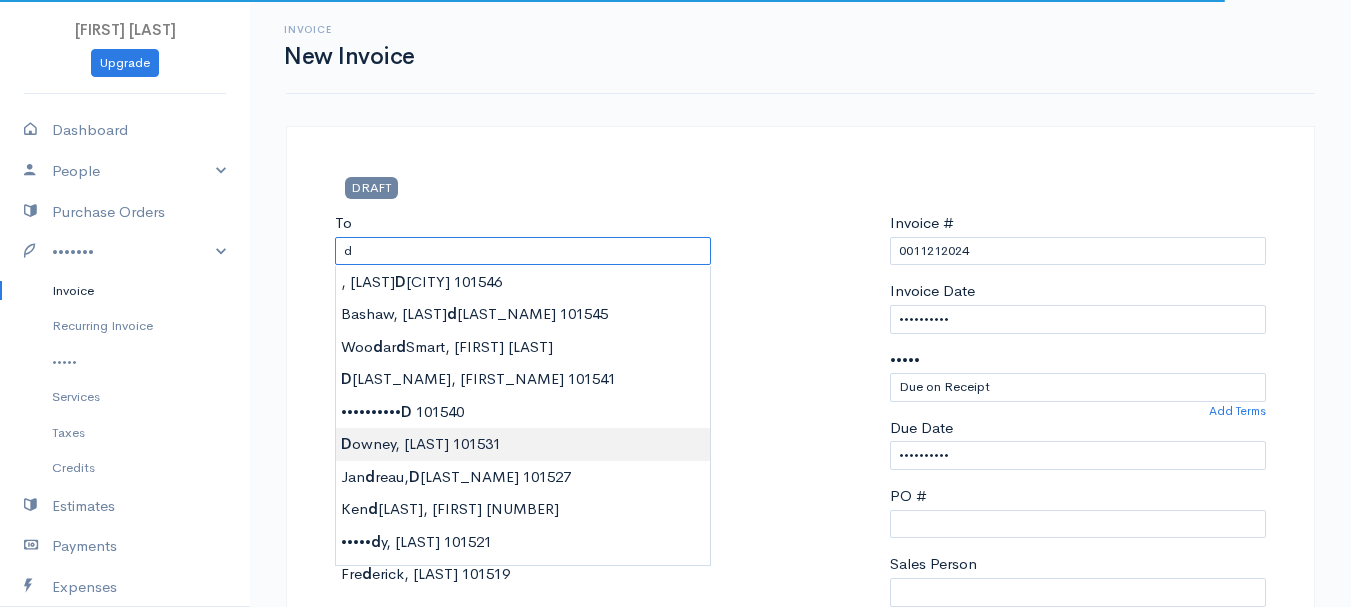 type on "[LAST_NAME], [FIRST_NAME]       101531" 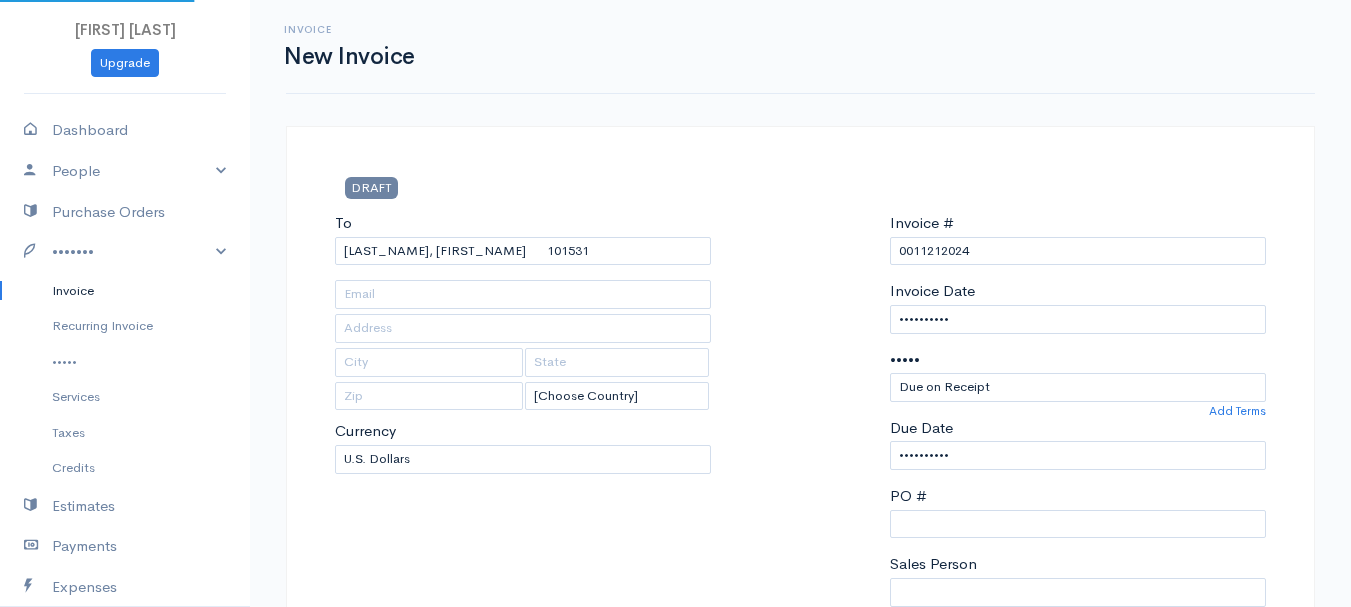click on "[FIRST] [LAST]
Upgrade
Dashboard
People
Clients
Vendors
Staff Users
Purchase Orders
Billing
Invoice
Recurring Invoice
Items
Services
Taxes
Credits
Estimates
Payments
Expenses
Track Time
Projects
Reports
Settings
My Organizations
Logout
Help
@CloudBooksApp 2022
Invoice
New Invoice
DRAFT To Downey, [LAST] 101531 [Choose Country] [COUNTRY] [COUNTRY] [COUNTRY] Afghanistan Albania Algeria American Samoa Andorra Anguilla Angola Antarctica Antigua and Barbuda 0" at bounding box center (675, 864) 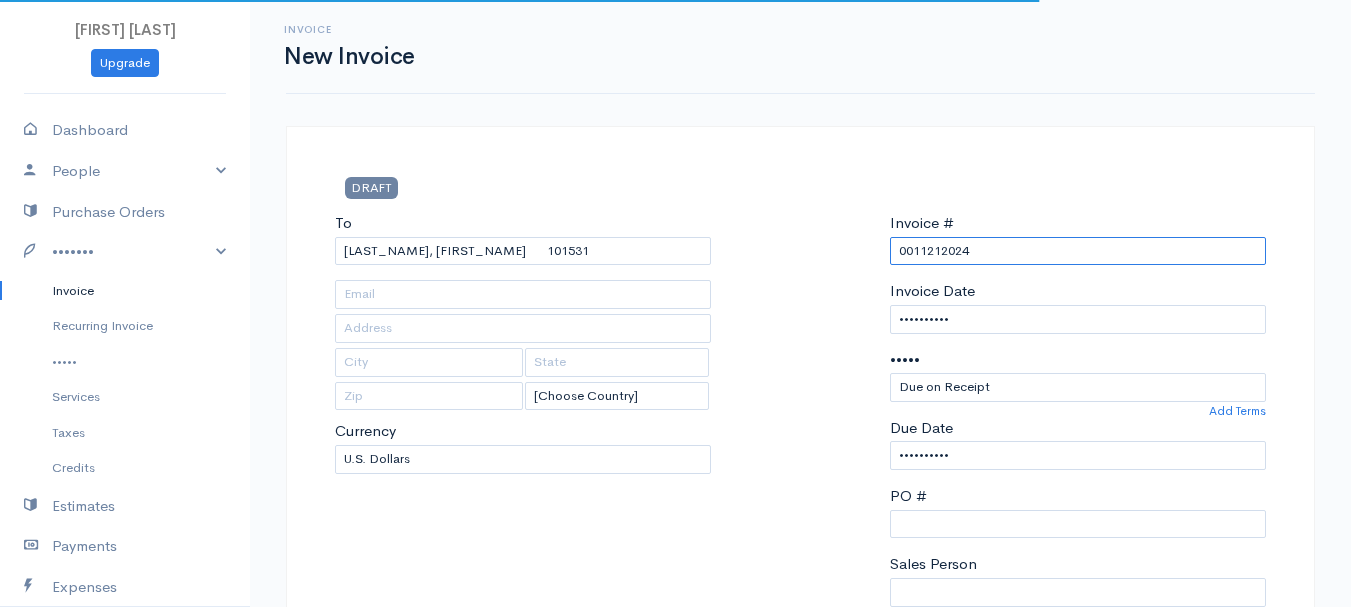 click on "0011212024" at bounding box center (1078, 251) 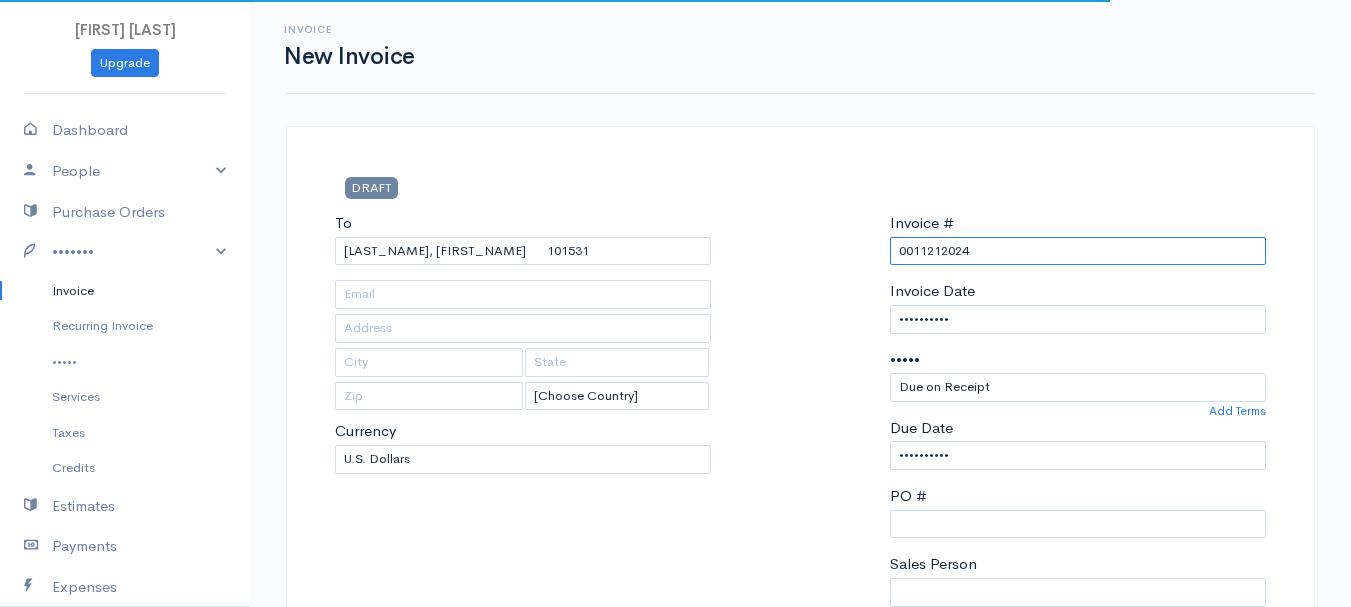 click on "0011212024" at bounding box center (1078, 251) 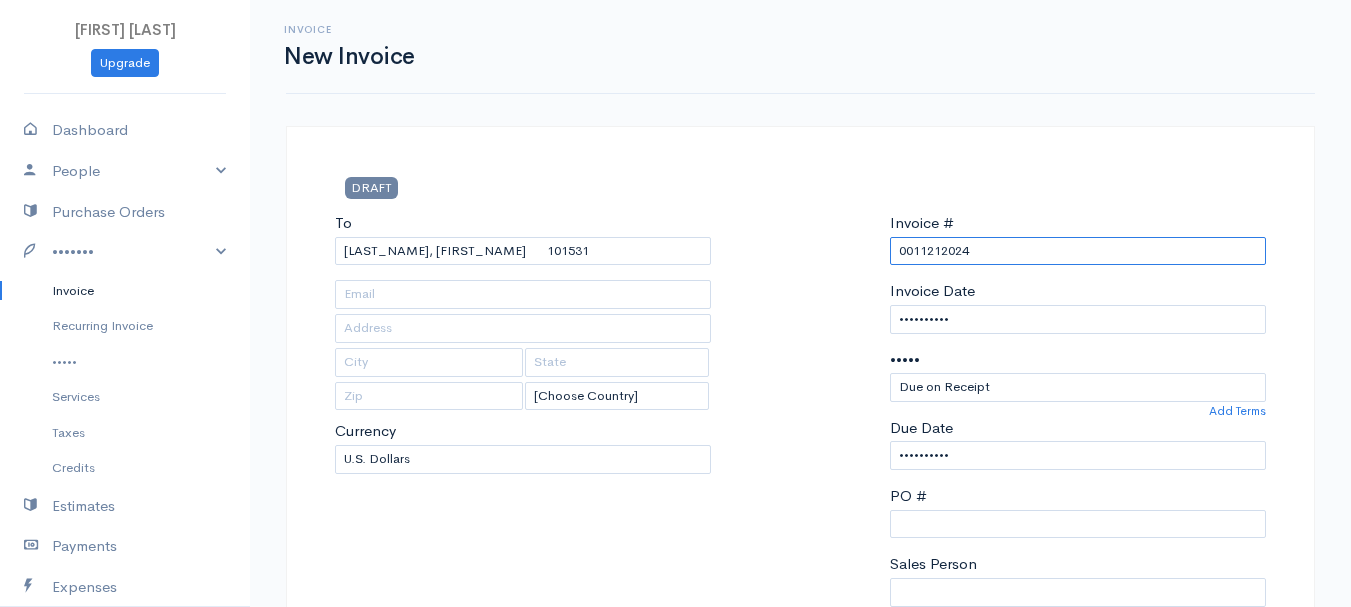 paste on "[DATE]" 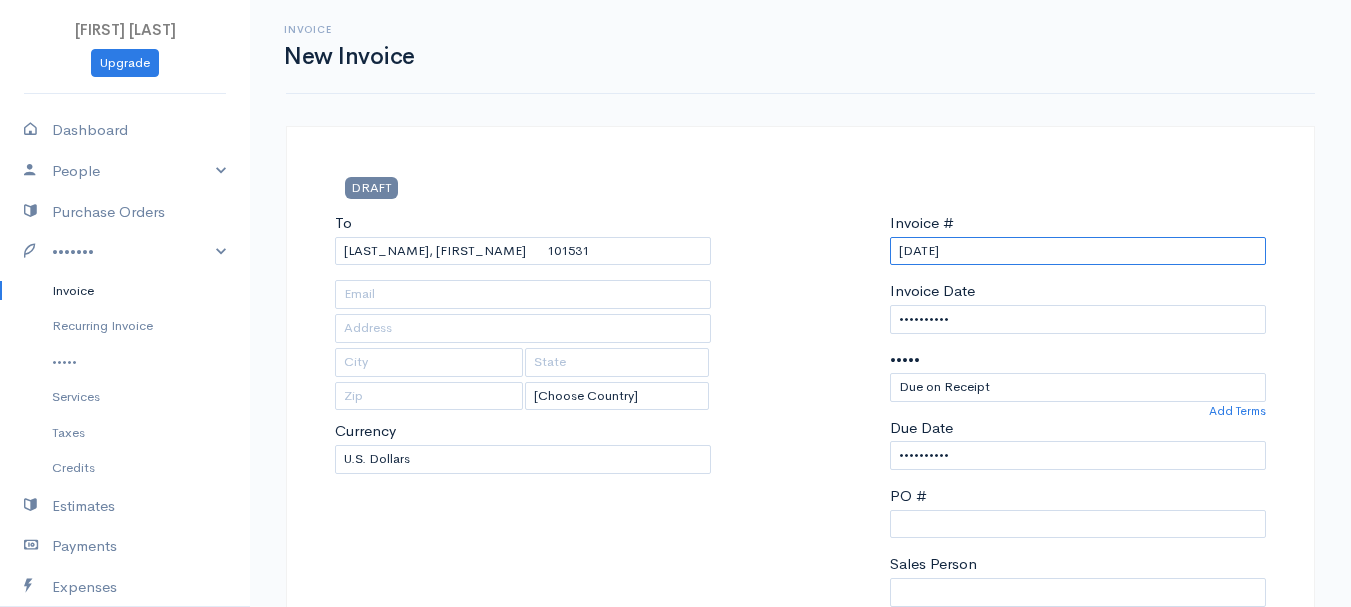 scroll, scrollTop: 500, scrollLeft: 0, axis: vertical 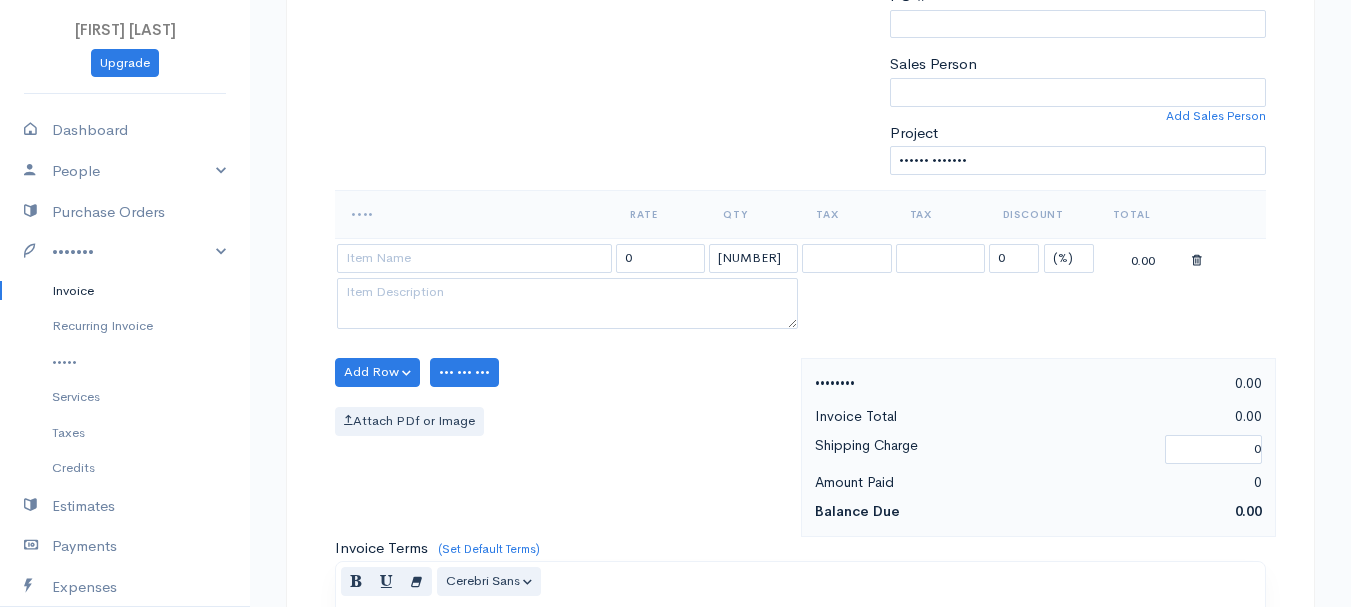 type on "[DATE]" 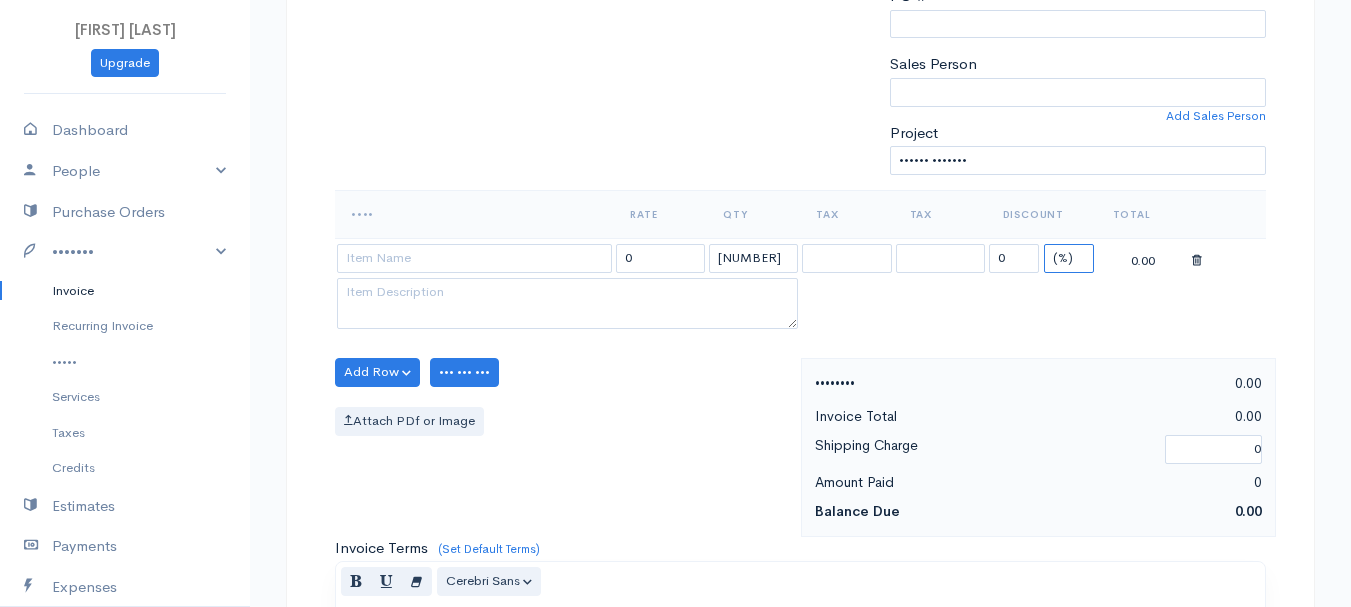 drag, startPoint x: 1079, startPoint y: 248, endPoint x: 1079, endPoint y: 260, distance: 12 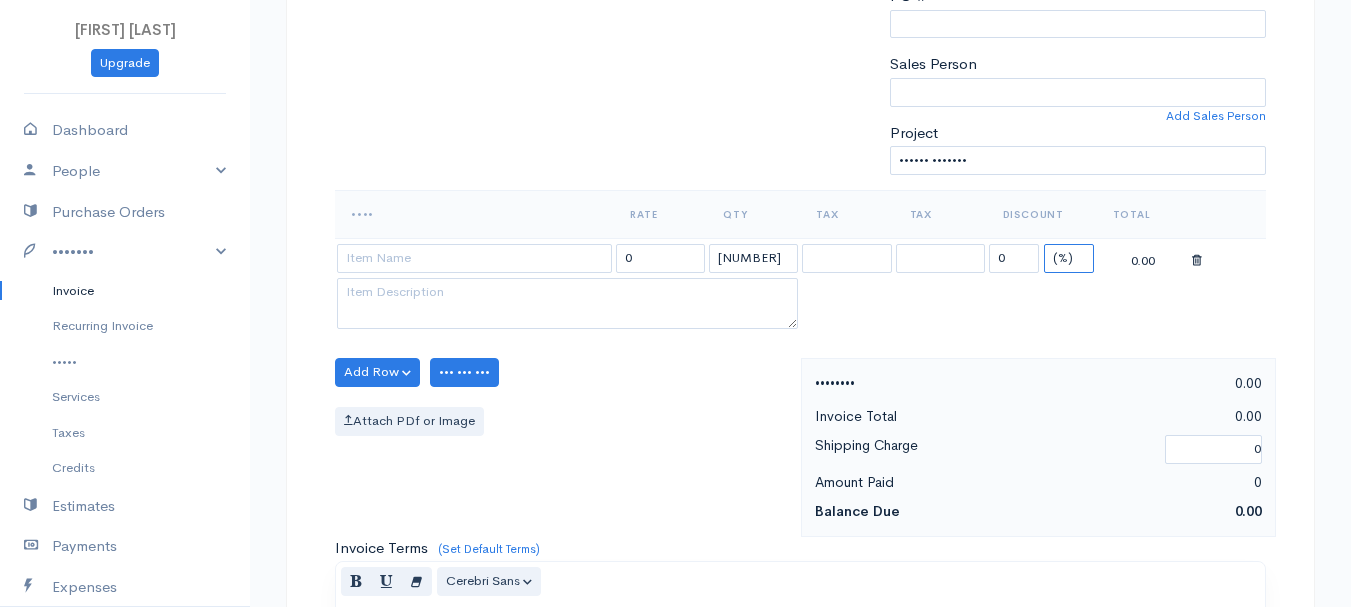 click on "(%) Flat" at bounding box center (1069, 258) 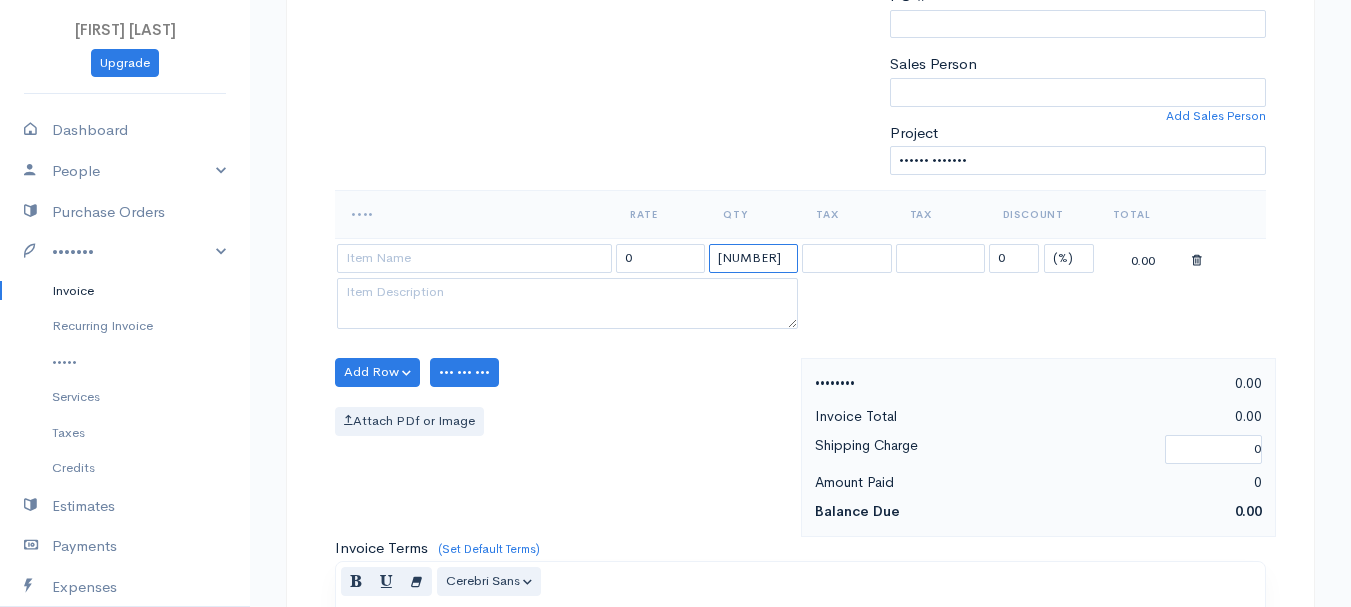 click on "[NUMBER]" at bounding box center (753, 258) 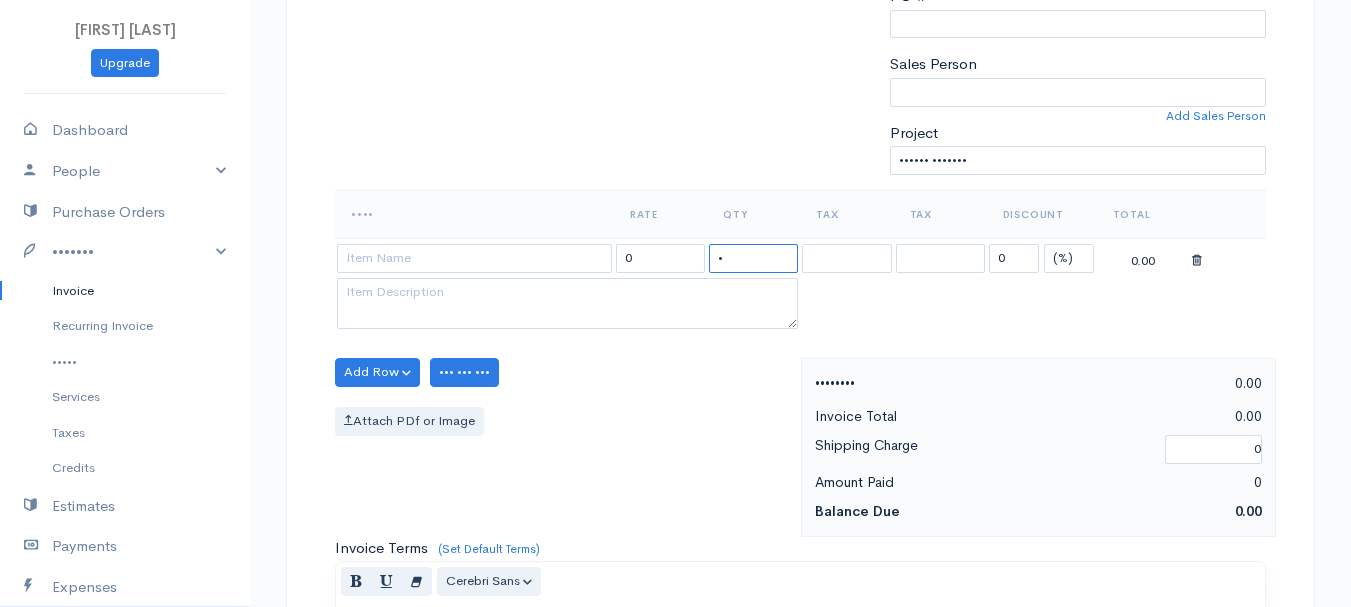 type on "•" 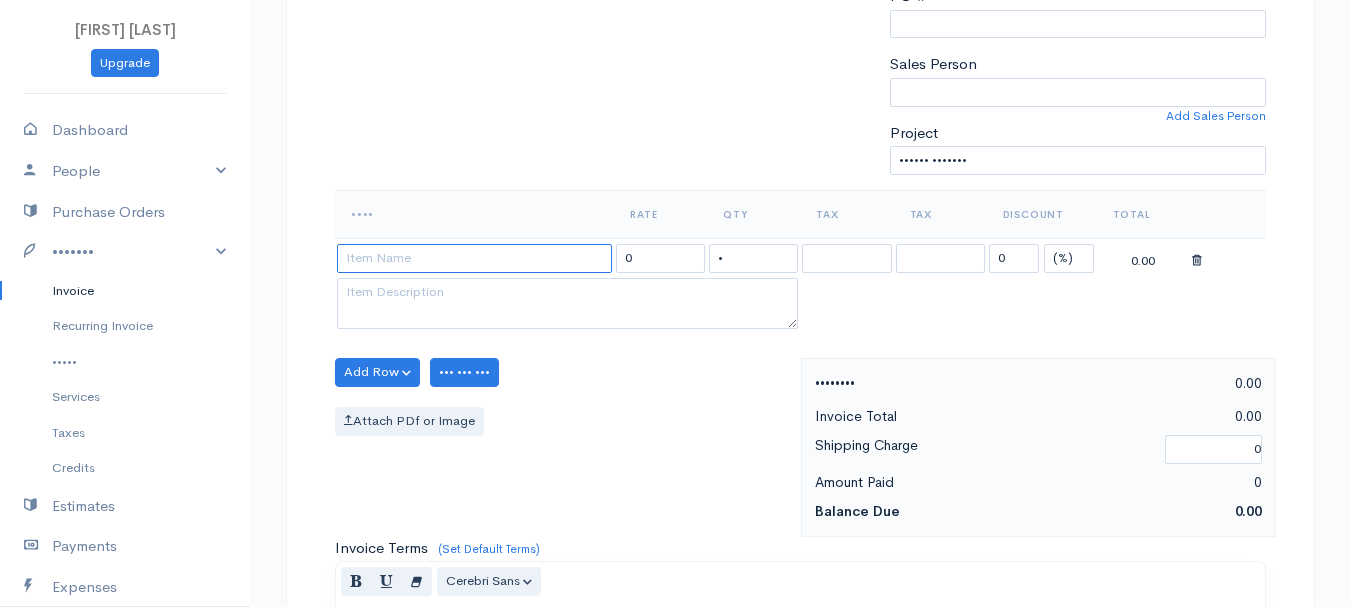 click at bounding box center (474, 258) 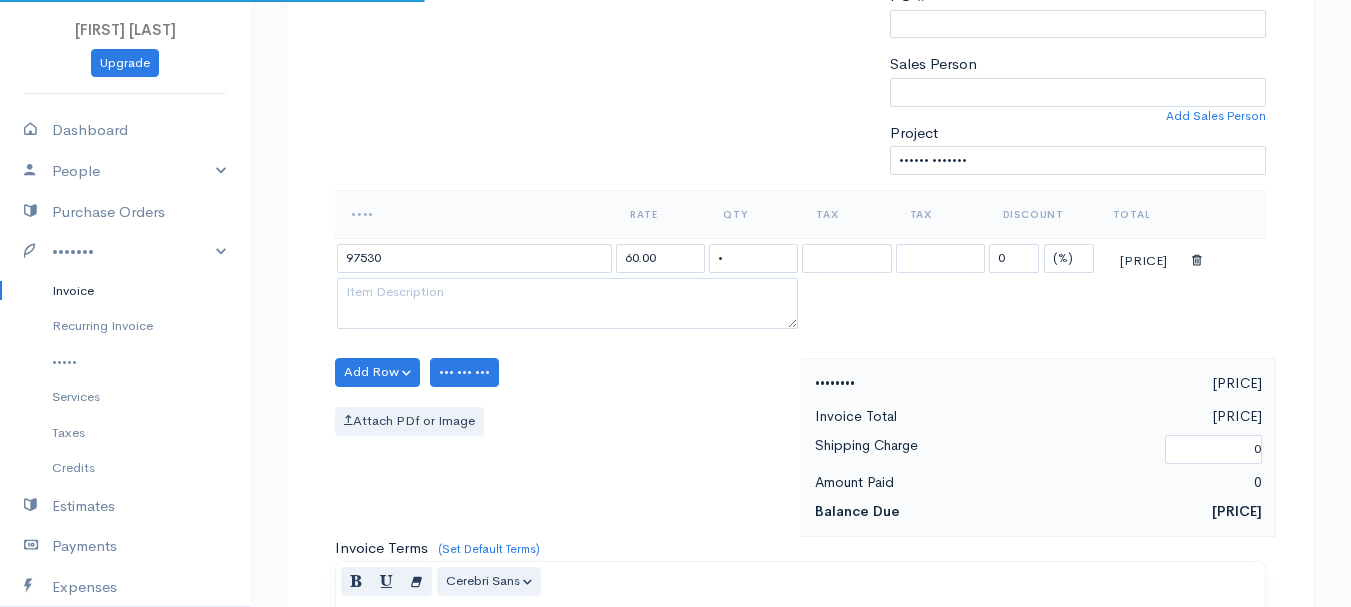 click on "DRAFT To Downey, Conor 101327 [Choose Country] United States Canada United Kingdom Afghanistan Albania Algeria American Samoa Andorra Anguilla Angola Antarctica Antigua and Barbuda 2" at bounding box center (675, 364) 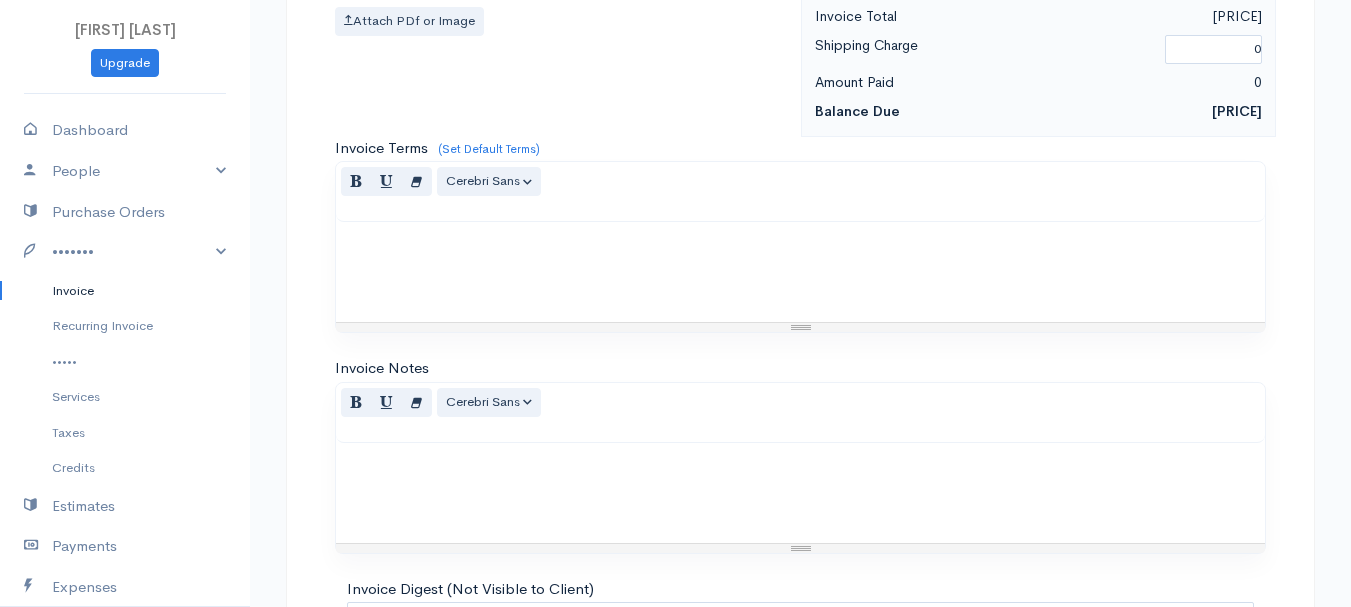 scroll, scrollTop: 1122, scrollLeft: 0, axis: vertical 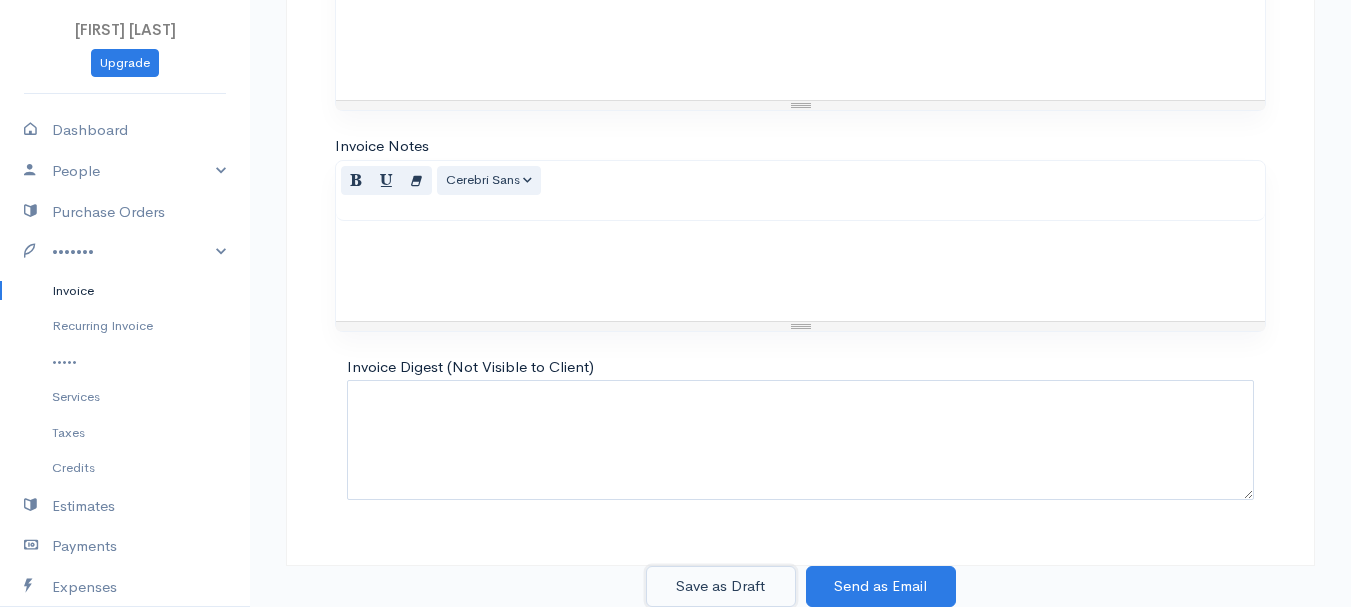 click on "Save as Draft" at bounding box center (721, 586) 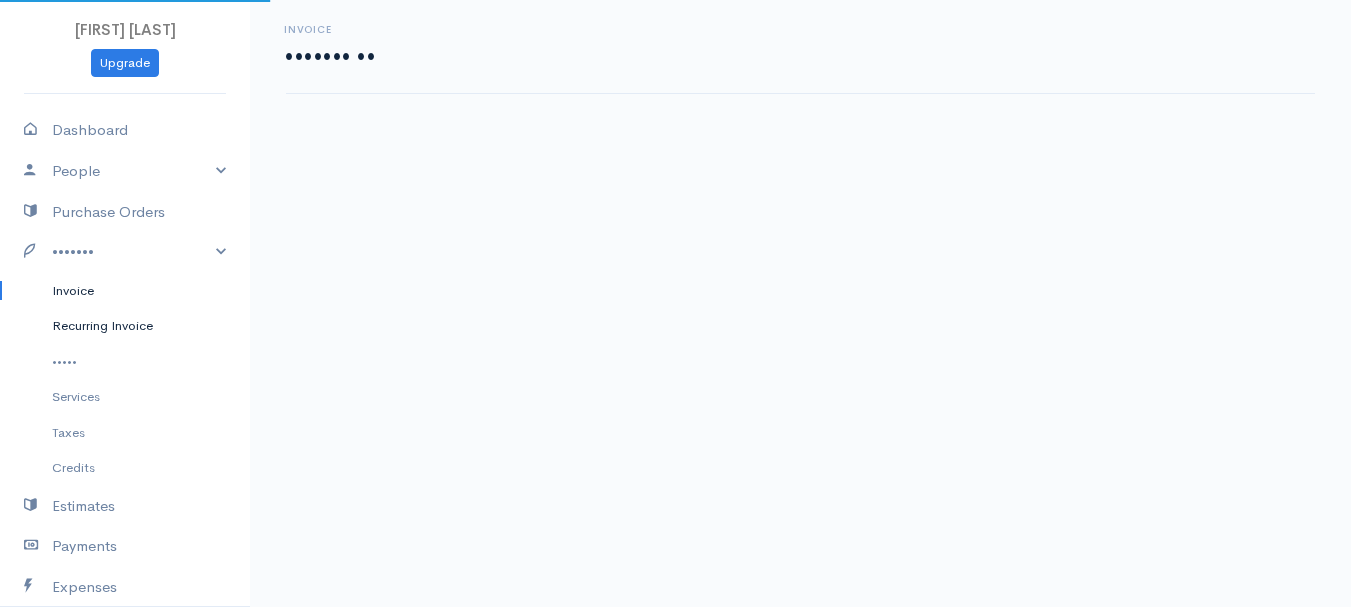 scroll, scrollTop: 0, scrollLeft: 0, axis: both 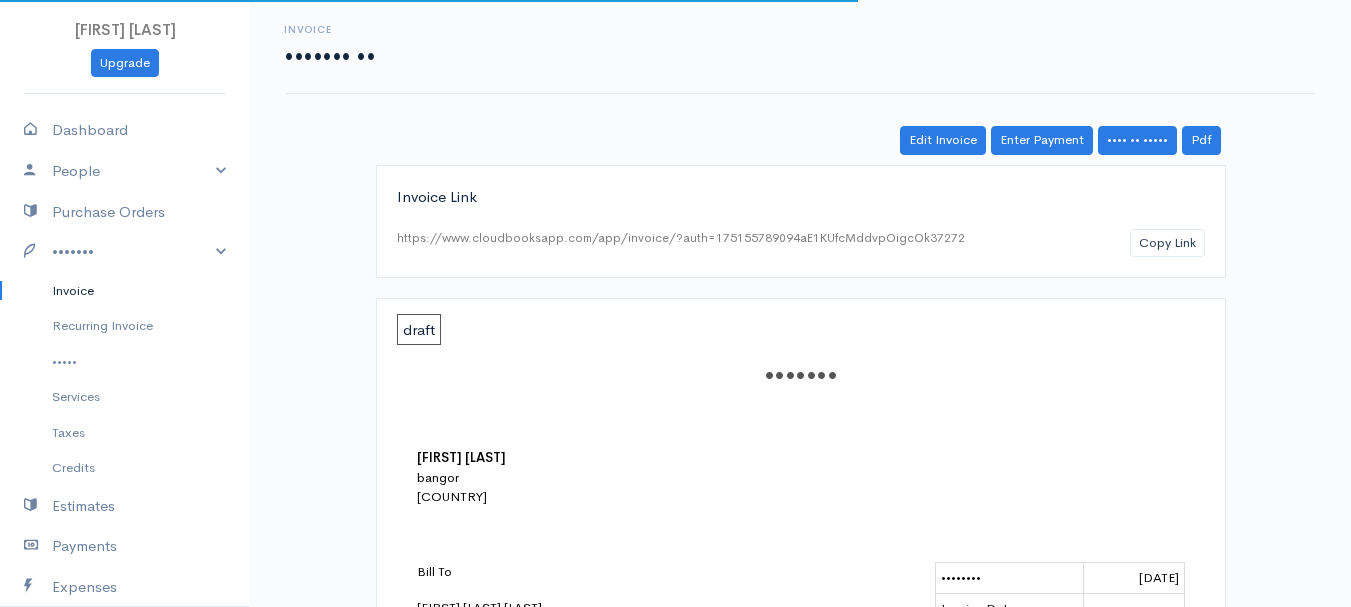 click on "Invoice" at bounding box center (125, 291) 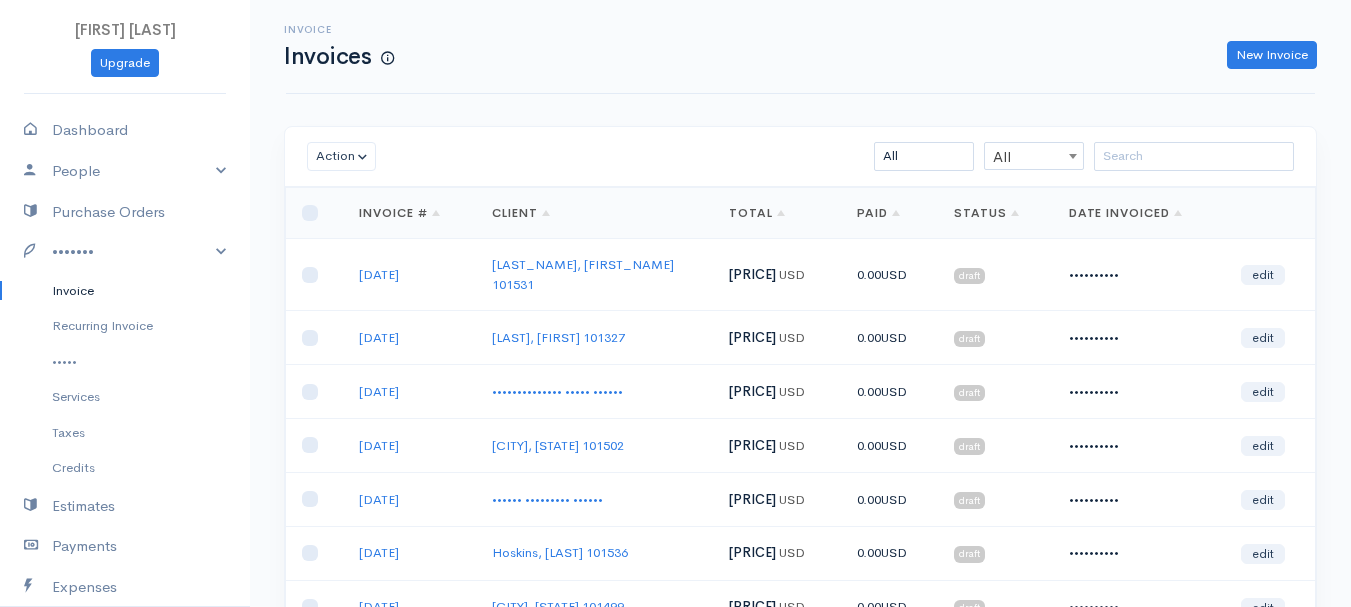 click on "Invoice
Invoices
New Invoice
Action Archive Delete Download PDF Send Mark as Sent Mark Un-Sent Enter Payment Follow Up All All All Draft Viewed Sent Paid Partial Overdue Unpaid/Open Loading ... First Previous 1 2 3 4 5 6 7 8 9 10 11 12 13 14 15 16 17 18 19 20 21 22 23 24 25 26 27 28 29 30 31 32 33 34 35 36 37 38 39 40 41 42 43 44 45 46 47 48 49 50 51 52 53 54 55 56 57 58 59 60 61 62 63 64 65 66 67 68 69 70 71 72 73 74 75 76 77 78 79 80 81 82 83 84 85 86 87 88 89 90 91 92 93 94 95 96 97 98 99 100 101 102 103 104 105 106 107 108 109 110 111 112 113 114 115 116 117 118 119 120 121 122 123 124 125 126 127 128 129 130 131 132 133 134 135 136 137 138 139 140 141 142 143 144 145 146 147 148 149 150 151 152 153 154 155 156 157 158 159 160 161 162 163 164 165 166" at bounding box center [800, 499] 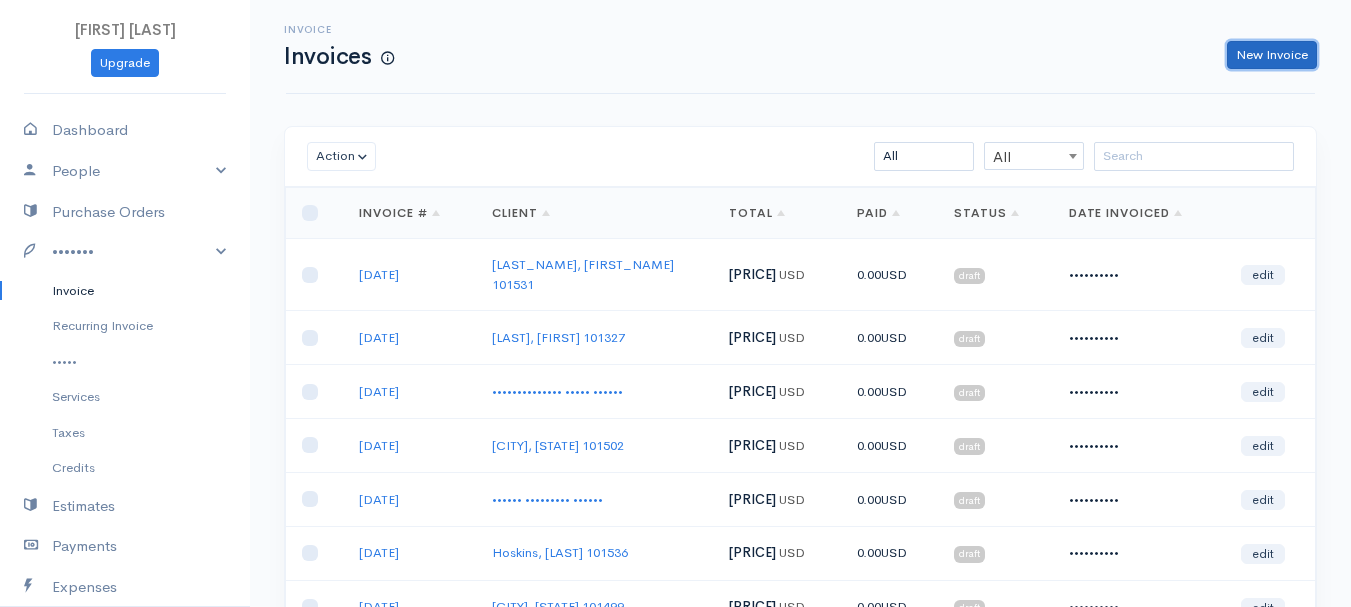 click on "New Invoice" at bounding box center (1272, 55) 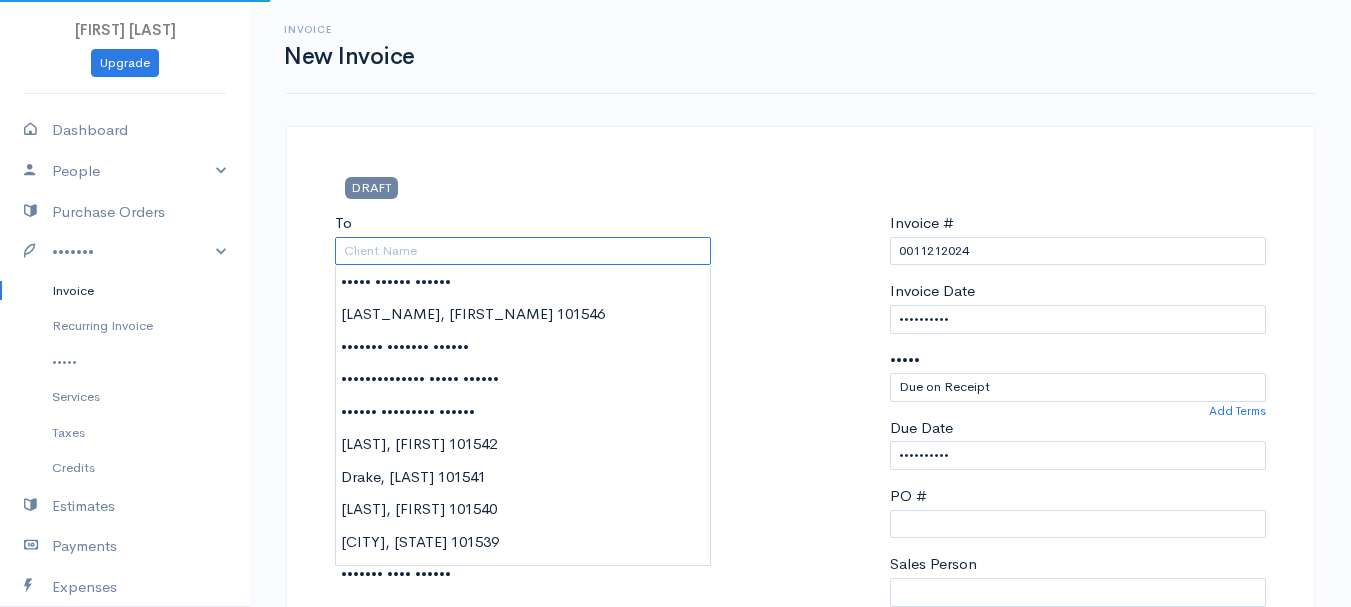 click on "To" at bounding box center [523, 251] 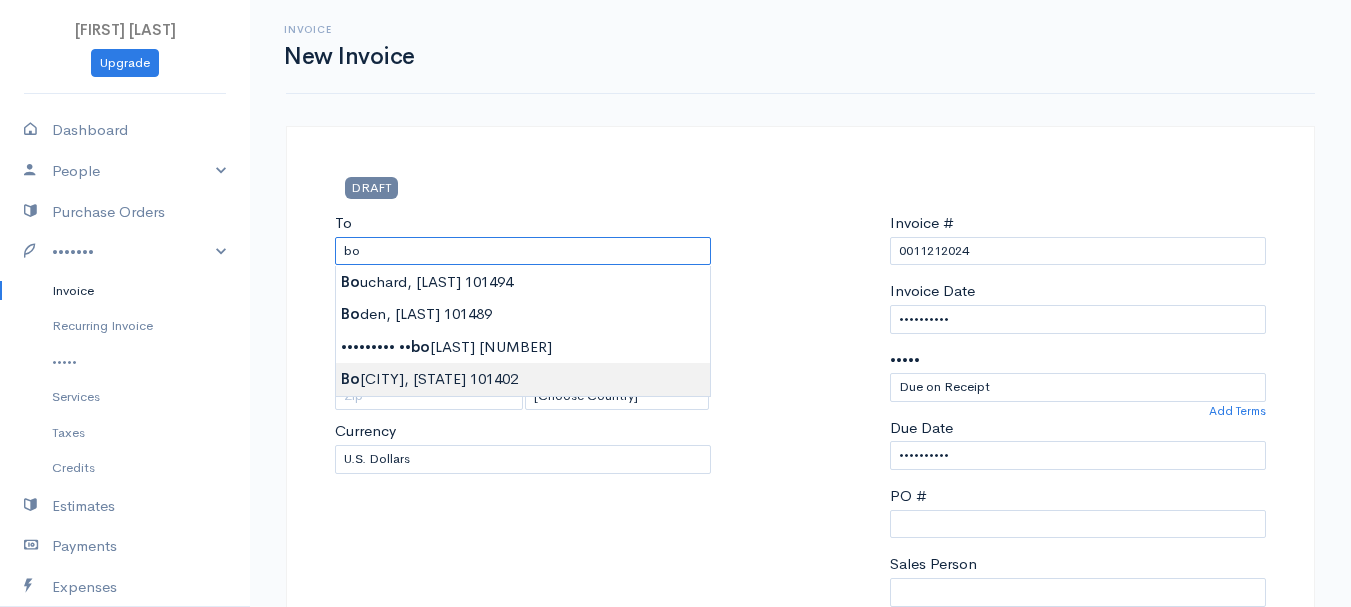 type on "[CITY], [STATE] 101402" 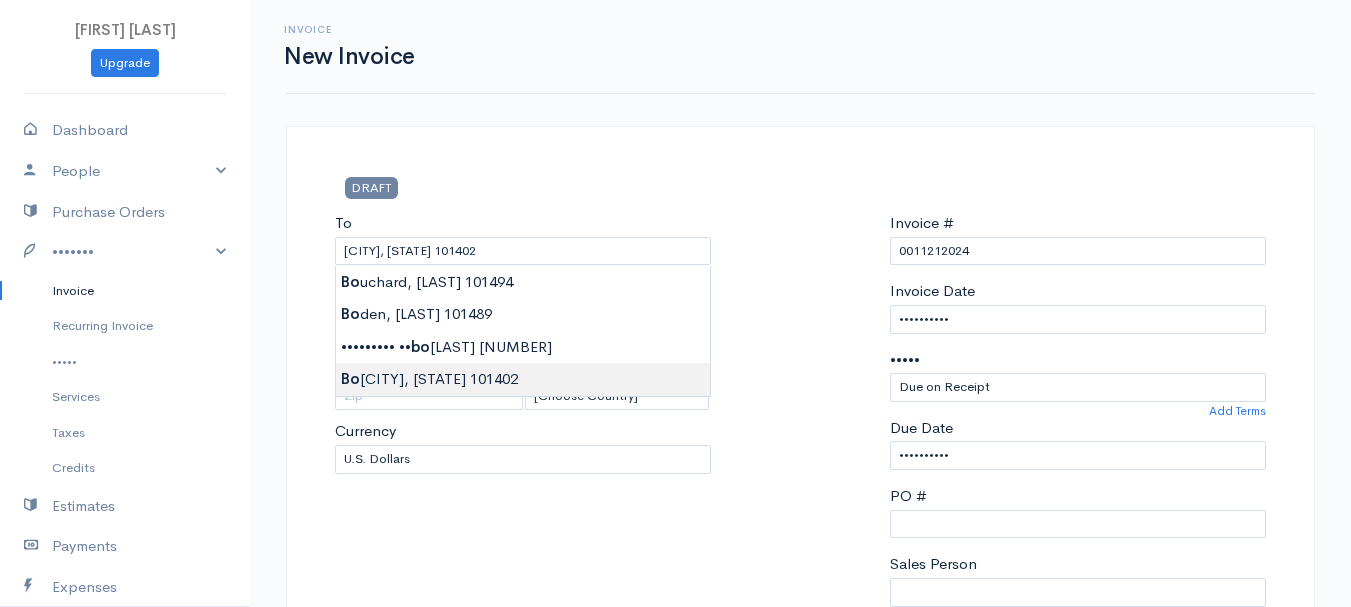 click on "[FIRST] [LAST]
Upgrade
Dashboard
People
Clients
Vendors
Staff Users
Purchase Orders
Billing
Invoice
Recurring Invoice
Items
Services
Taxes
Credits
Estimates
Payments
Expenses
Track Time
Projects
Reports
Settings
My Organizations
Logout
Help
@CloudBooksApp 2022
Invoice
New Invoice
DRAFT To [LAST_NAME], [FIRST_NAME]       101402 [CHOOSE_COUNTRY] United States Canada United Kingdom Afghanistan Albania Algeria American Samoa Andorra Anguilla Angola Antarctica Antigua and Barbuda Kip" at bounding box center (675, 864) 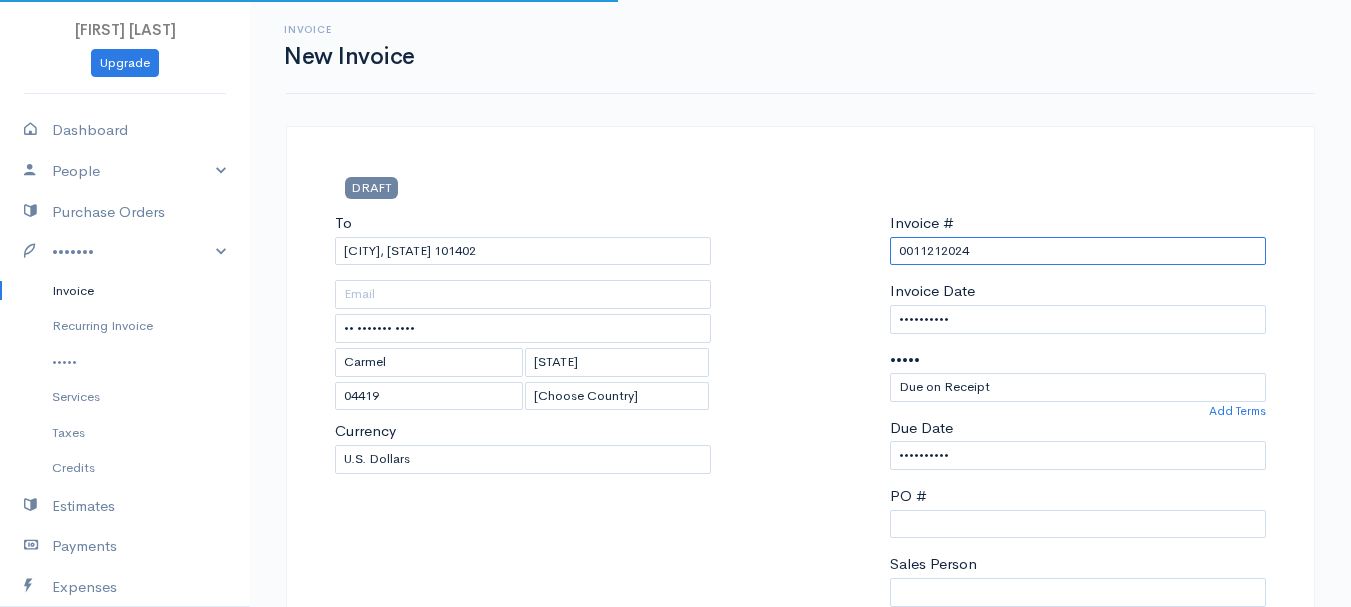 click on "0011212024" at bounding box center [1078, 251] 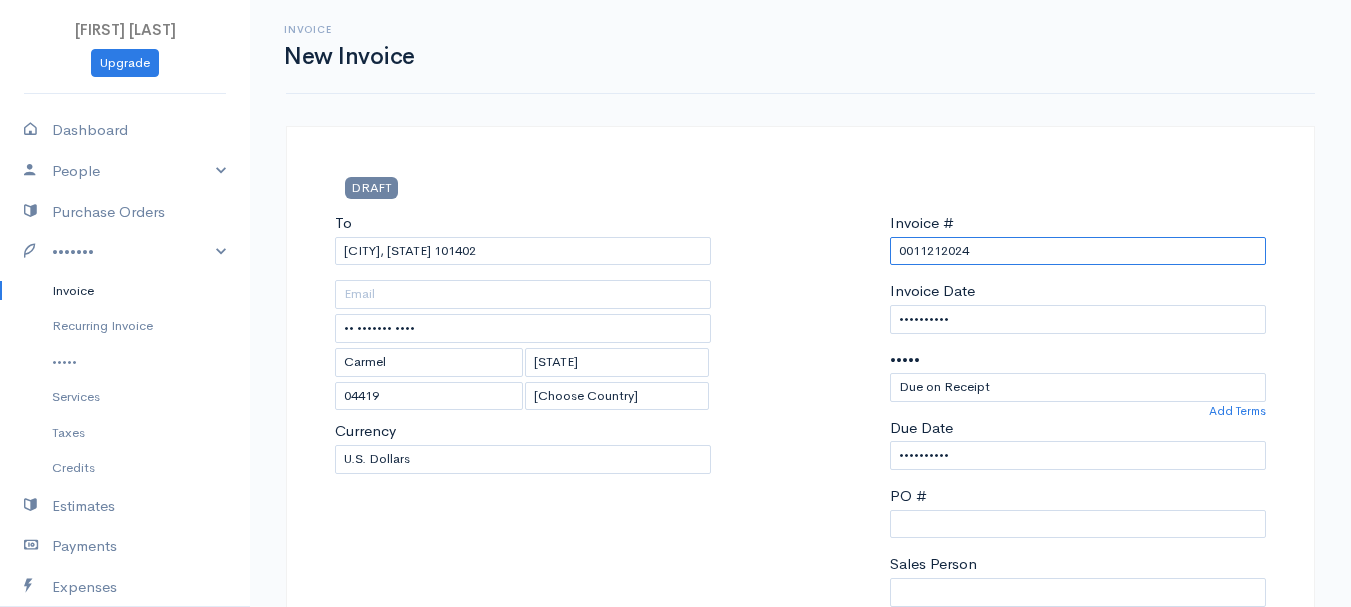paste on "[DATE]" 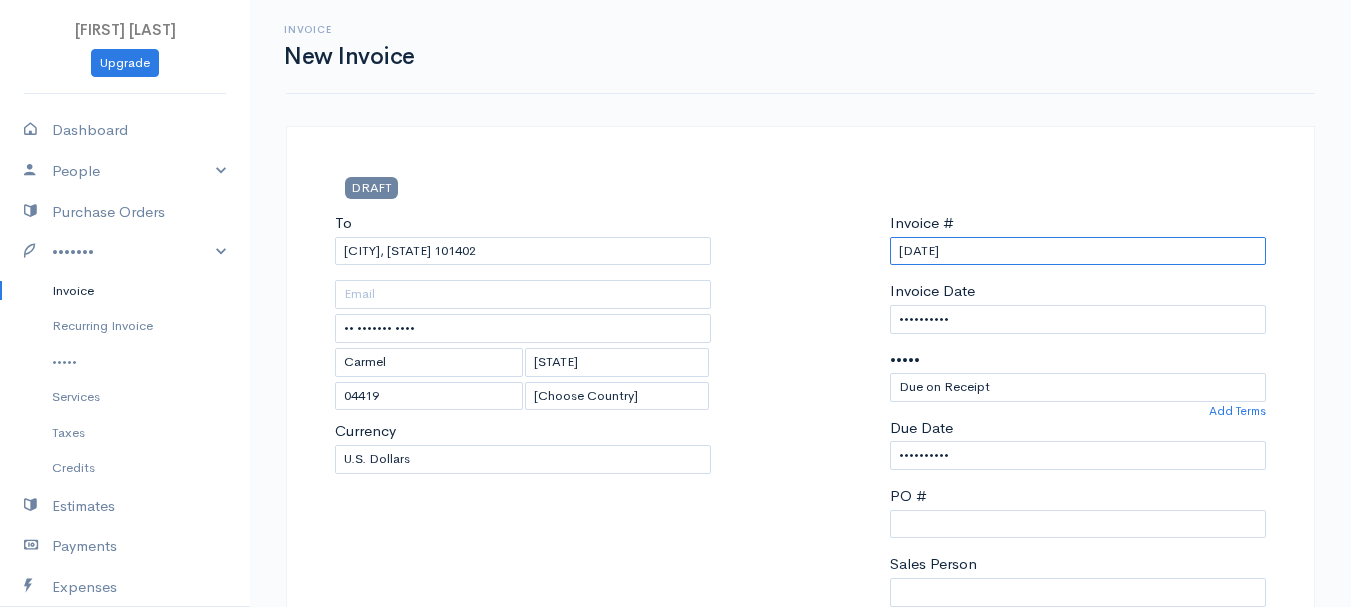 scroll, scrollTop: 400, scrollLeft: 0, axis: vertical 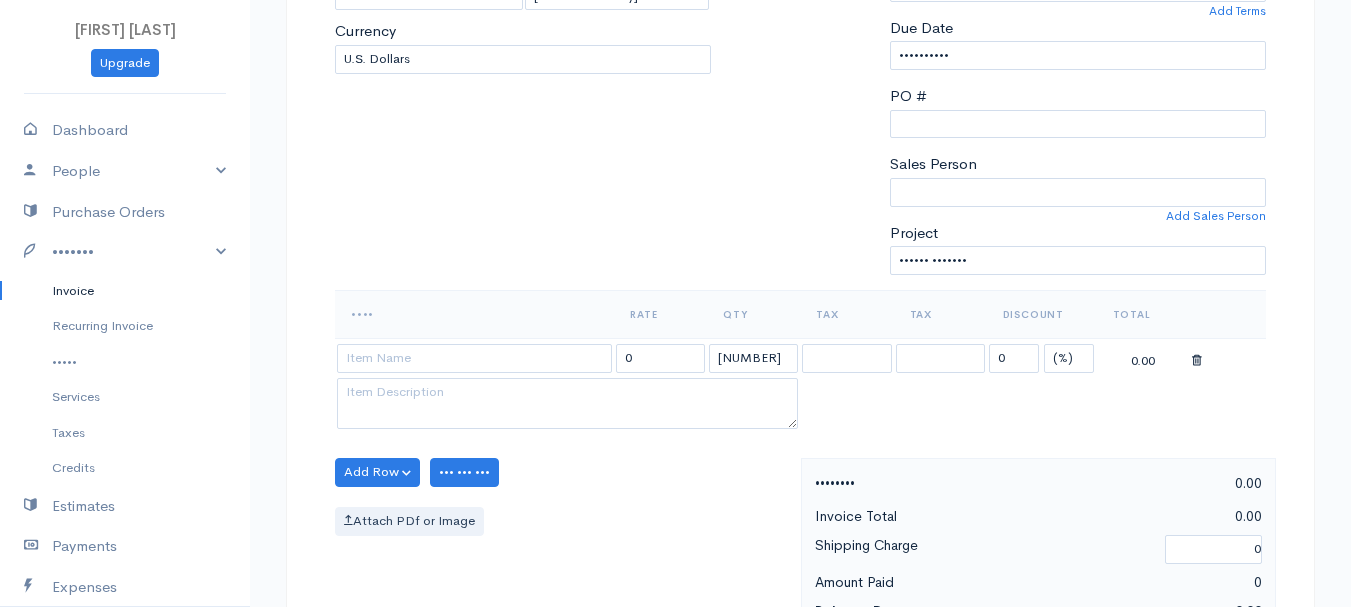type on "[DATE]" 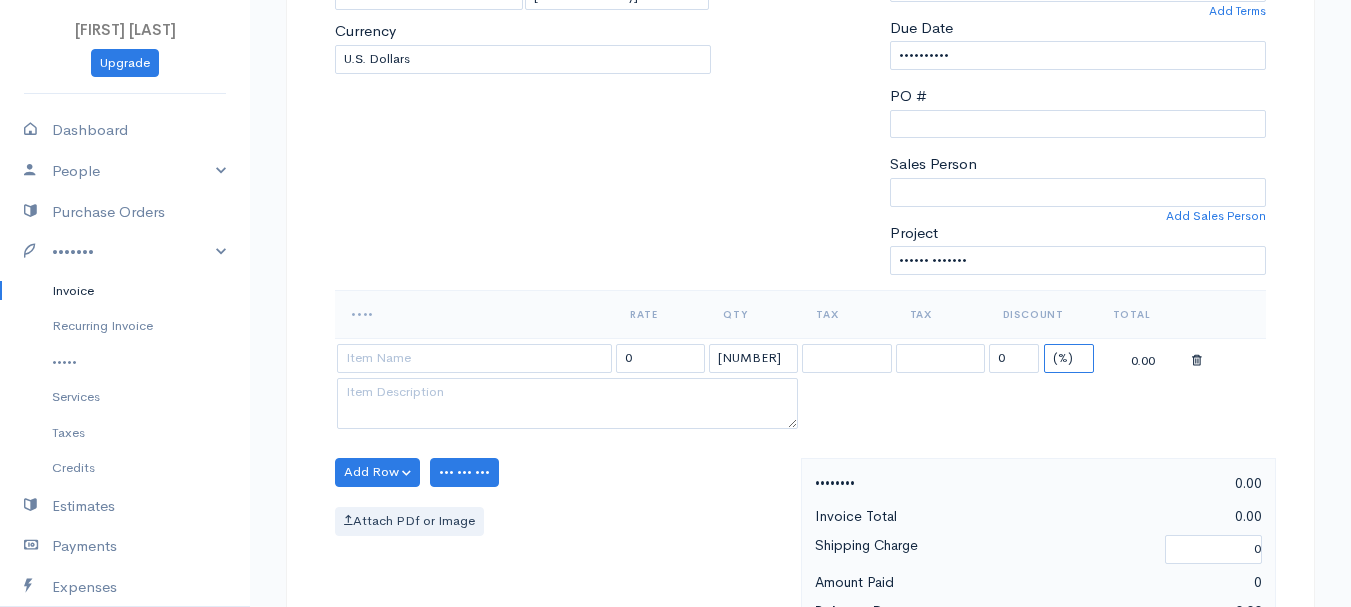 click on "(%) Flat" at bounding box center [1069, 358] 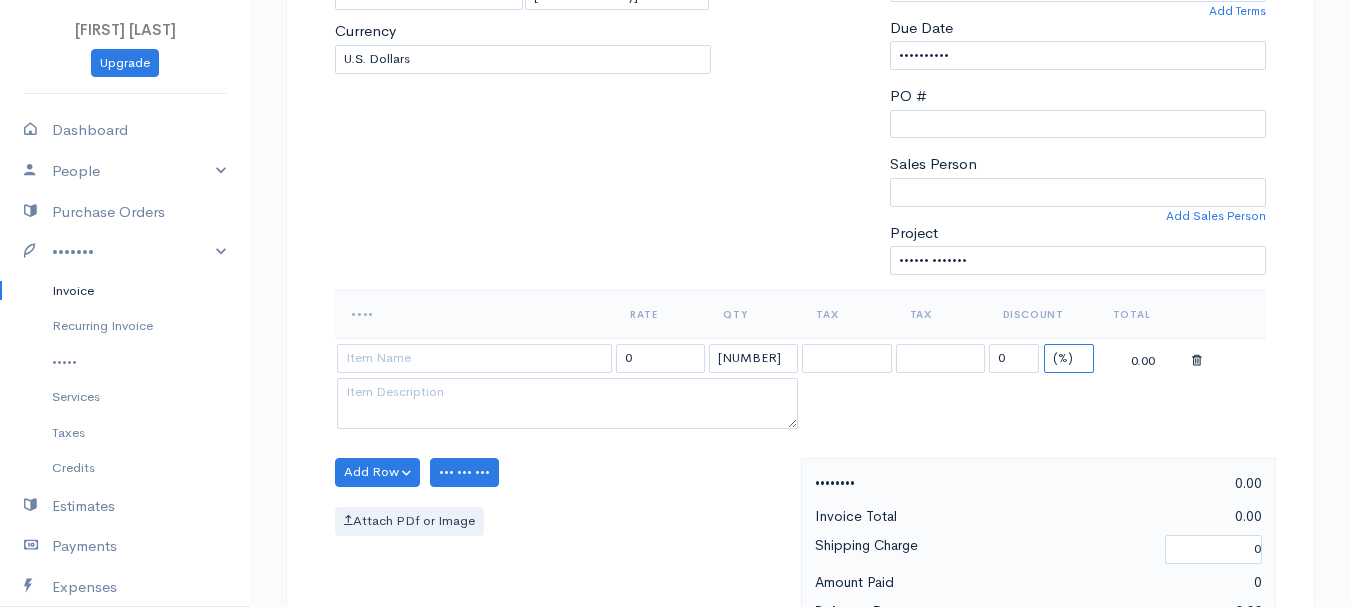 click on "(%) Flat" at bounding box center (1069, 358) 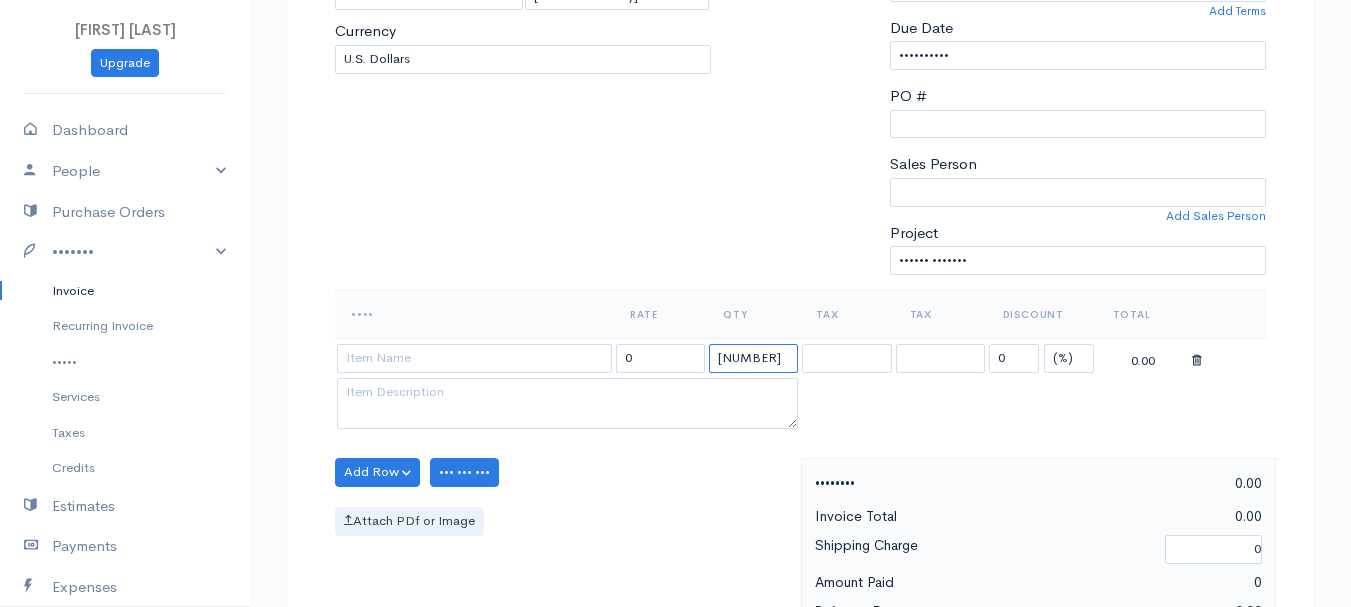click on "[NUMBER]" at bounding box center [753, 358] 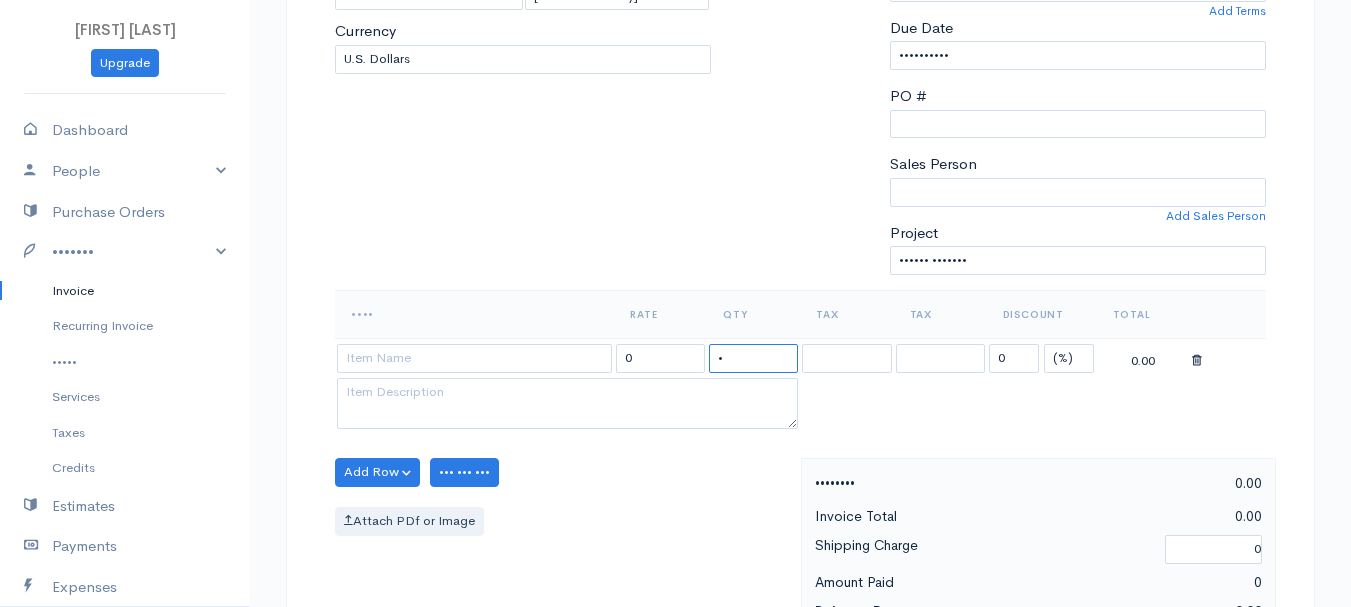 type on "•" 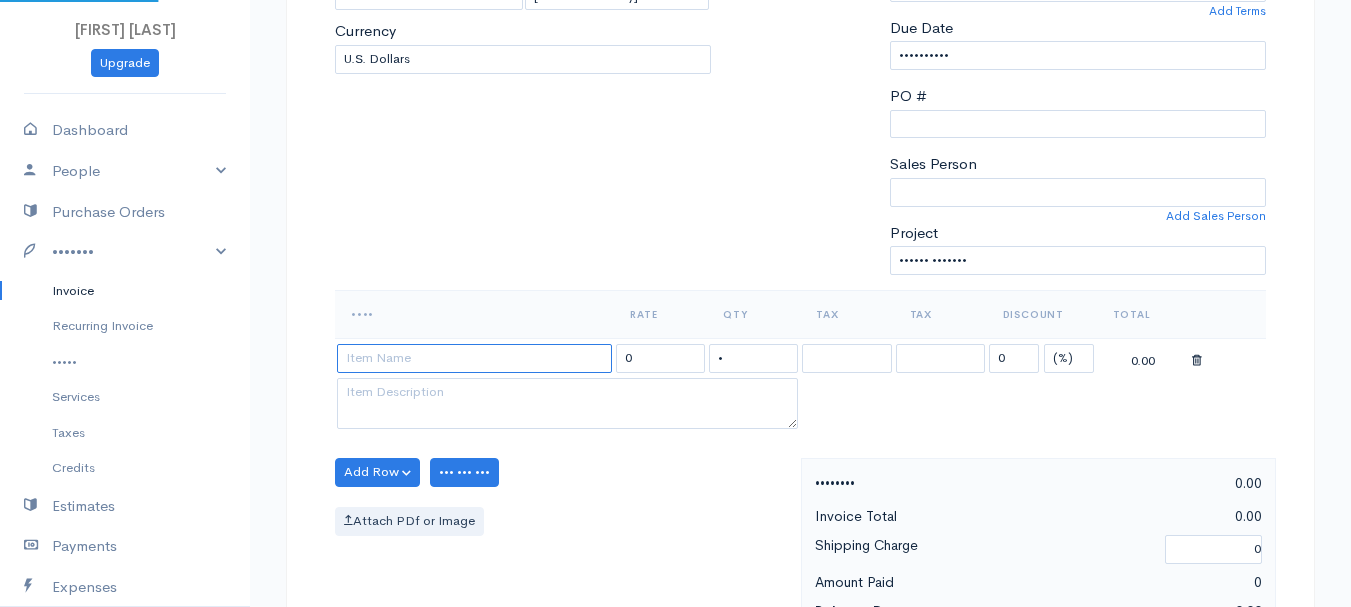 click at bounding box center (474, 358) 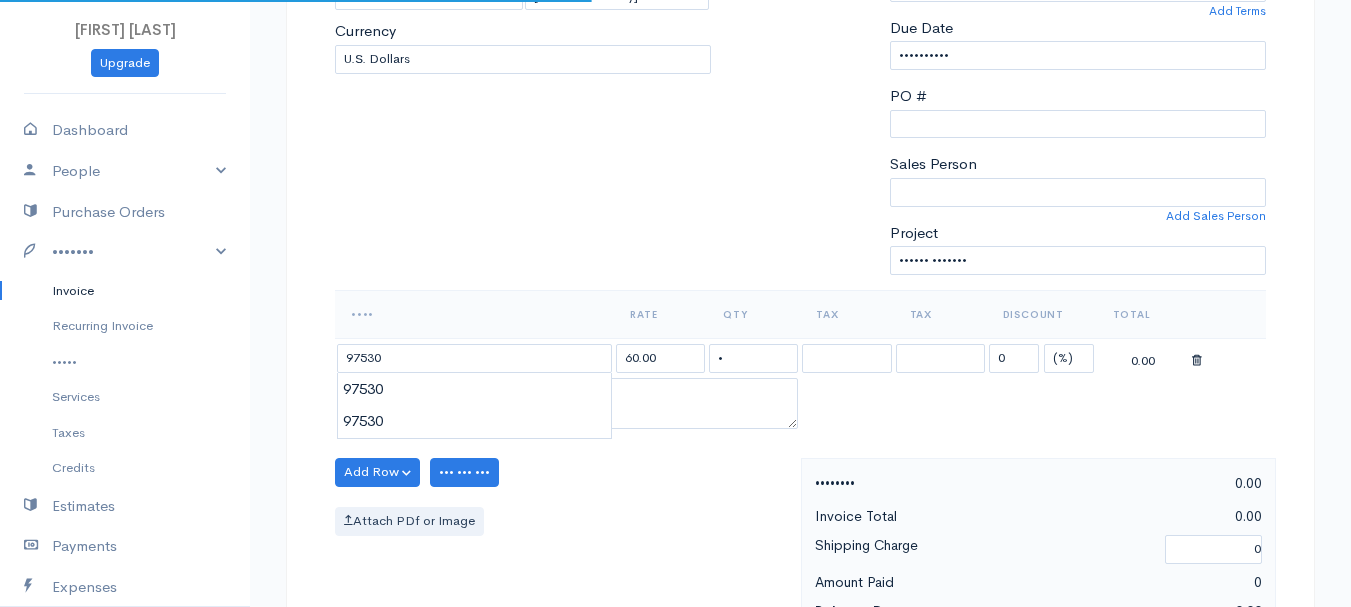 click on "[FIRST] [LAST]
Upgrade
Dashboard
People
Clients
Vendors
Staff Users
Purchase Orders
Billing
Invoice
Recurring Invoice
Items
Services
Taxes
Credits
Estimates
Payments
Expenses
Track Time
Projects
Reports
Settings
My Organizations
Logout
Help
@CloudBooksApp 2022
Invoice
New Invoice
DRAFT To [LAST_NAME], [FIRST_NAME]       101402 [NUMBER] [STREET] [CITY] [STATE] [POSTAL_CODE] [CHOOSE_COUNTRY] United States Canada United Kingdom Afghanistan Albania Algeria American Samoa Andorra Anguilla Angola" at bounding box center (675, 464) 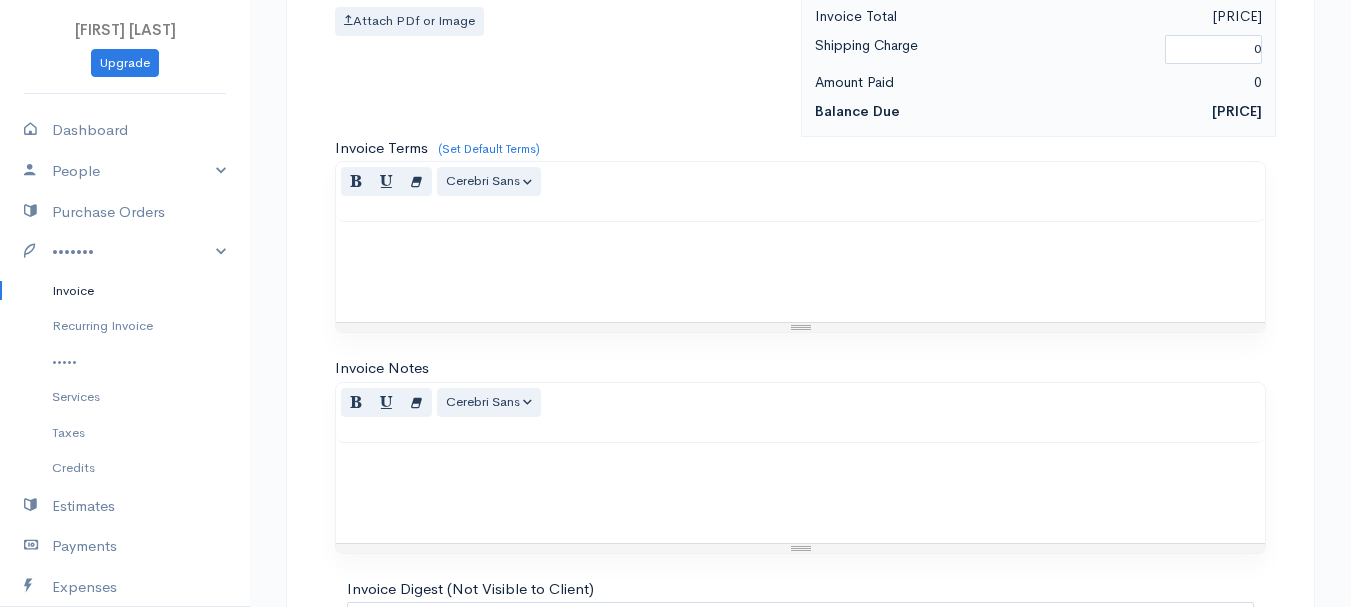 scroll, scrollTop: 1122, scrollLeft: 0, axis: vertical 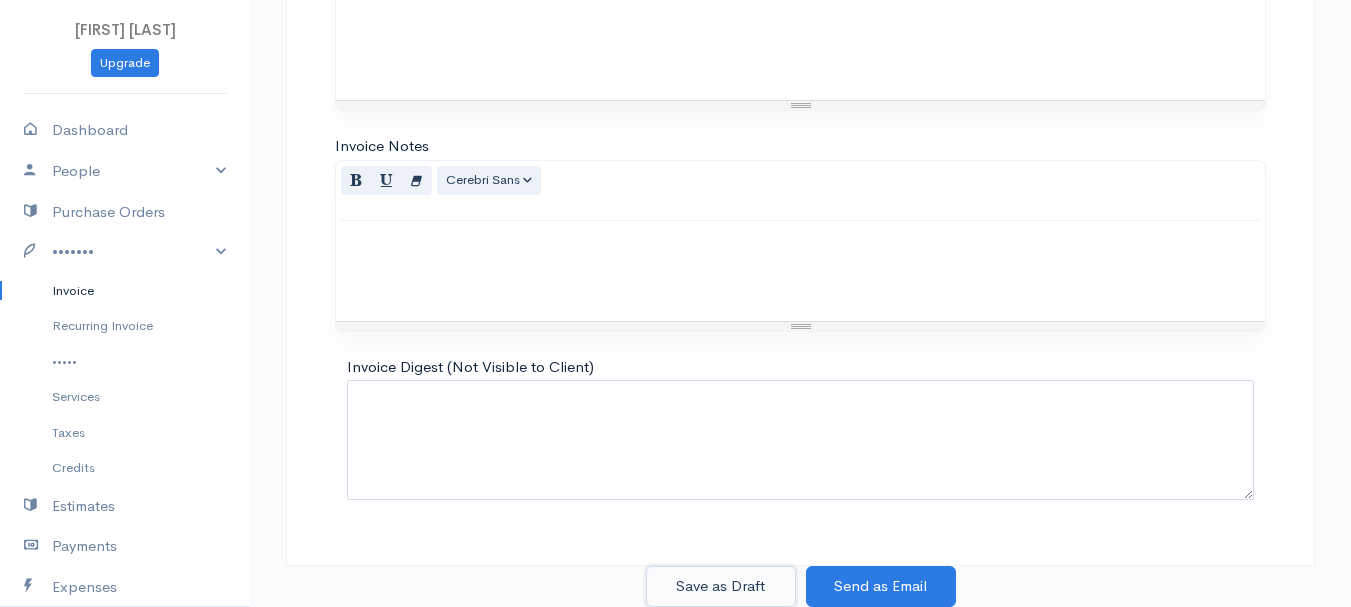 click on "Save as Draft" at bounding box center [721, 586] 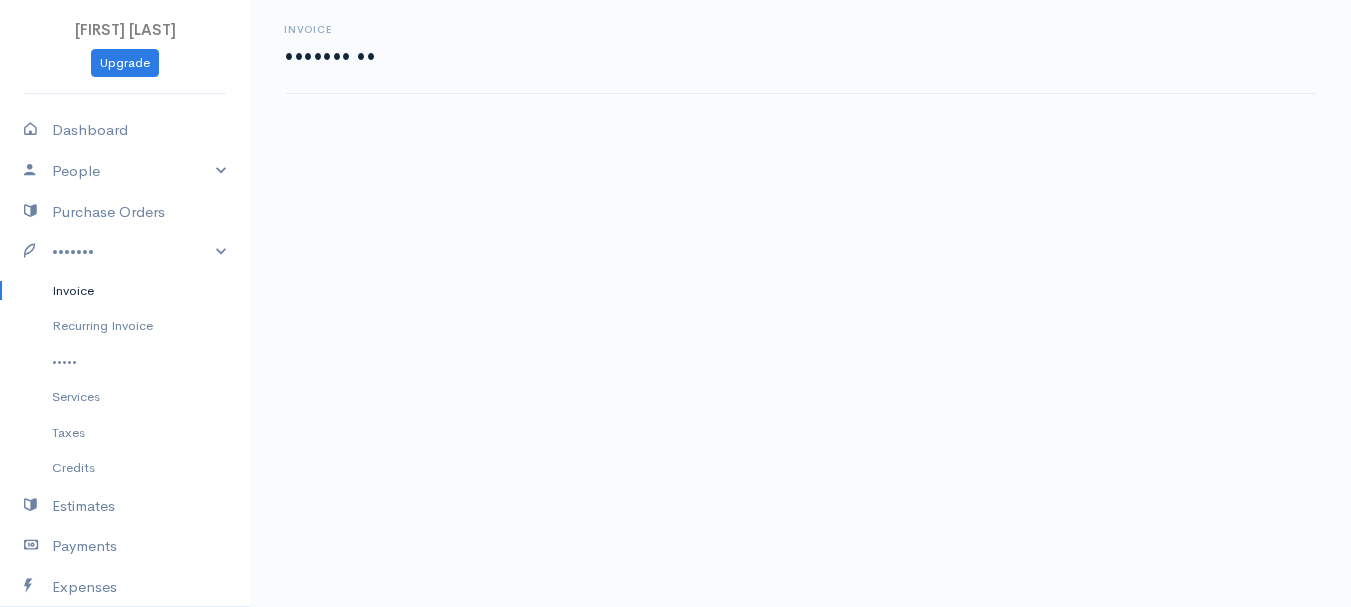 scroll, scrollTop: 0, scrollLeft: 0, axis: both 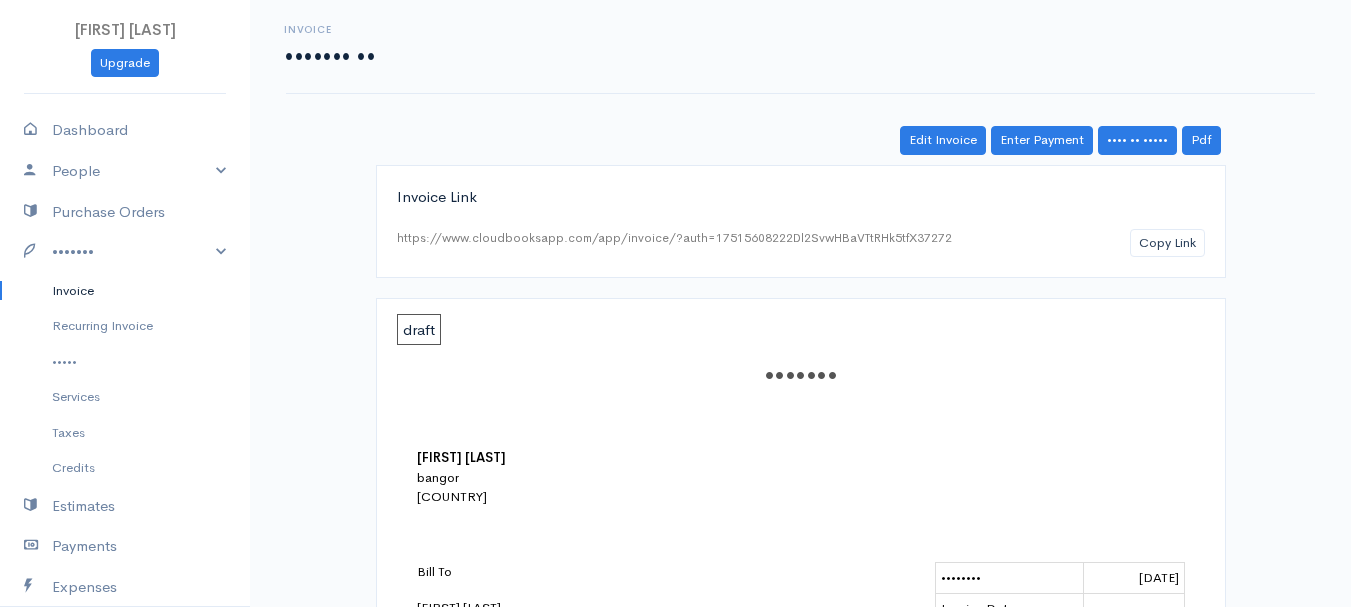 click on "Invoice" at bounding box center (125, 291) 